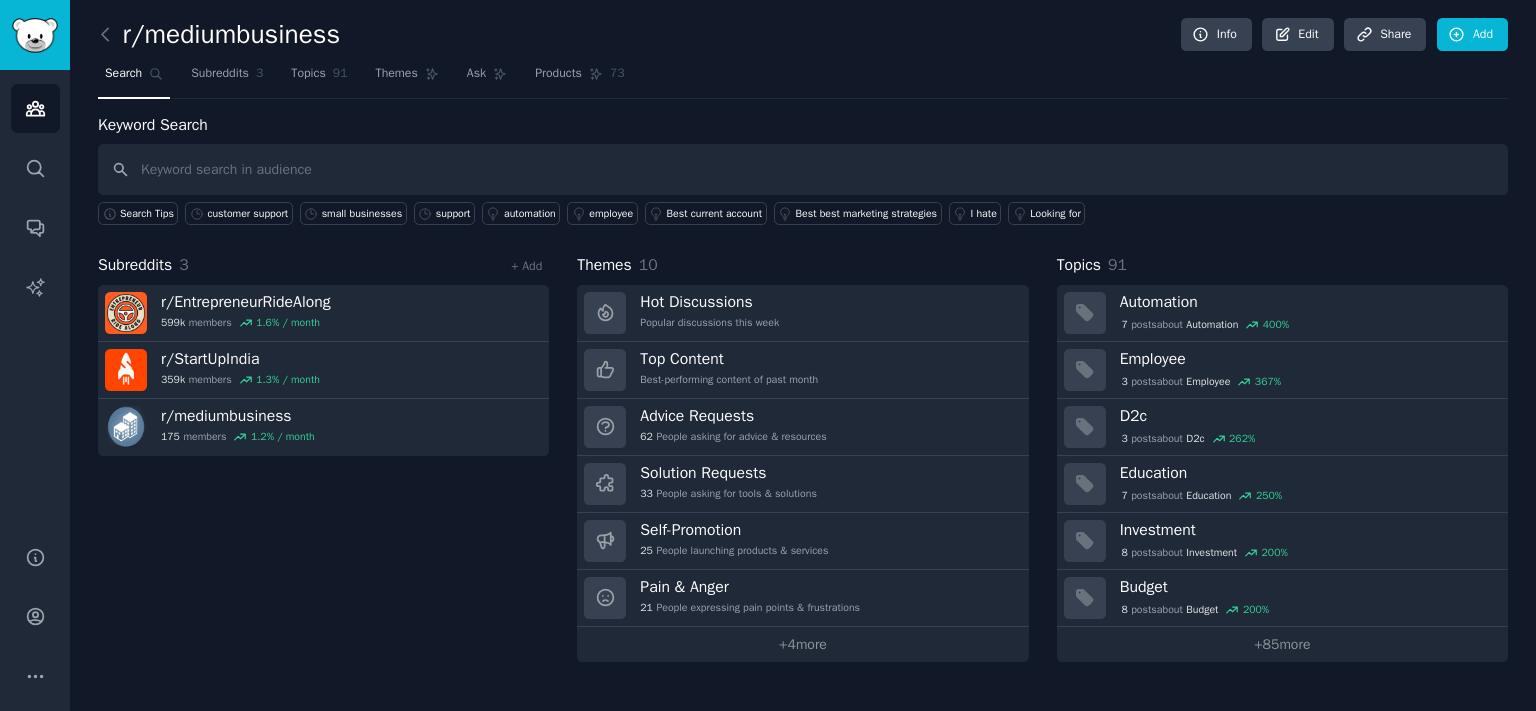 scroll, scrollTop: 0, scrollLeft: 0, axis: both 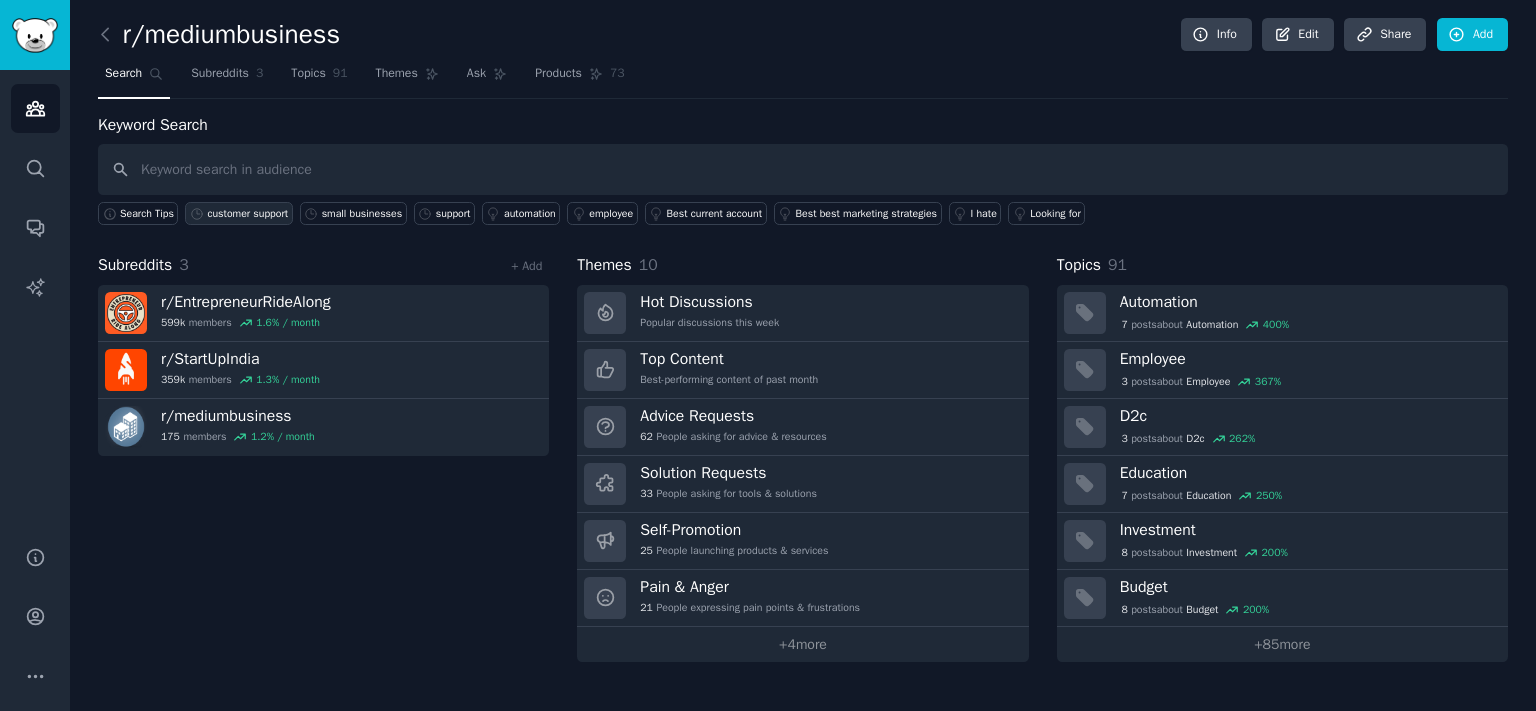 click on "customer support" at bounding box center (247, 214) 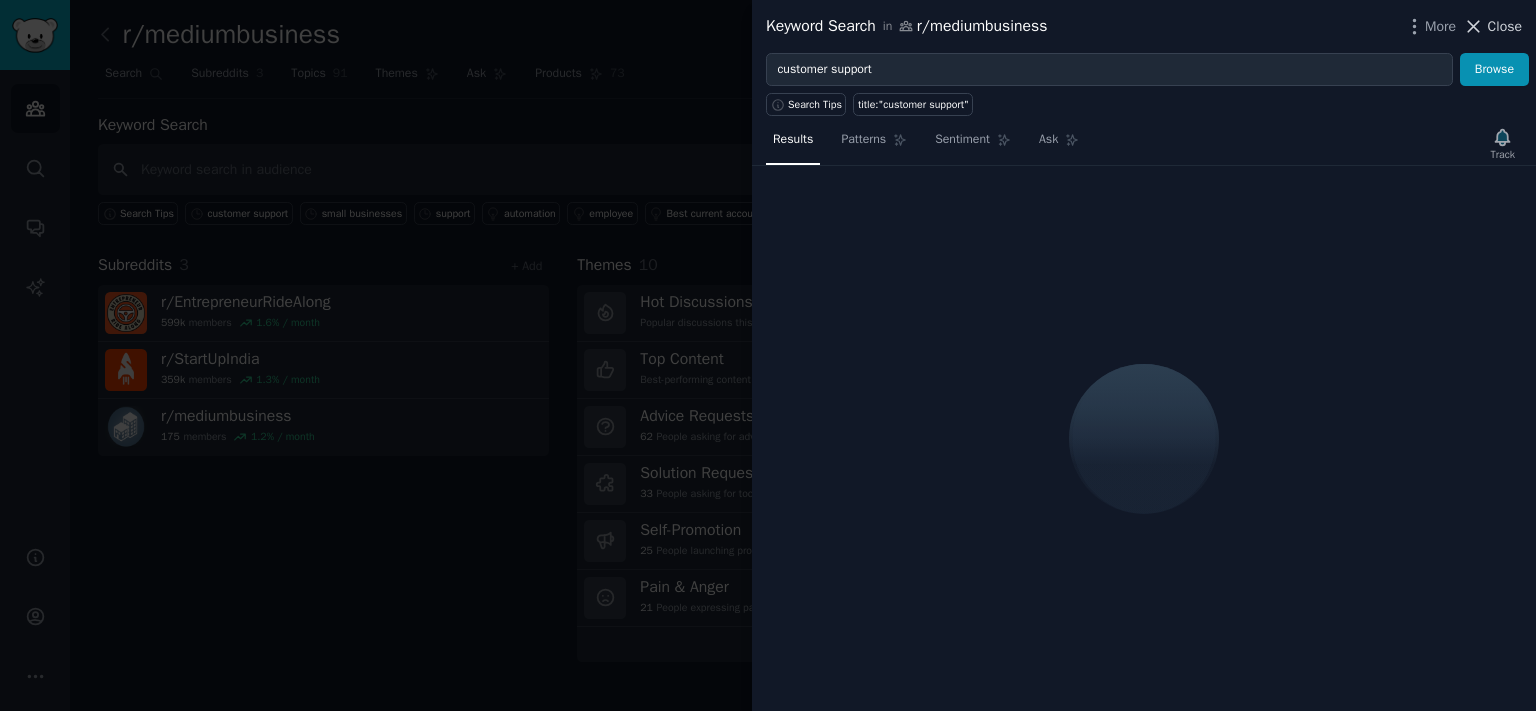 click on "Close" at bounding box center (1505, 26) 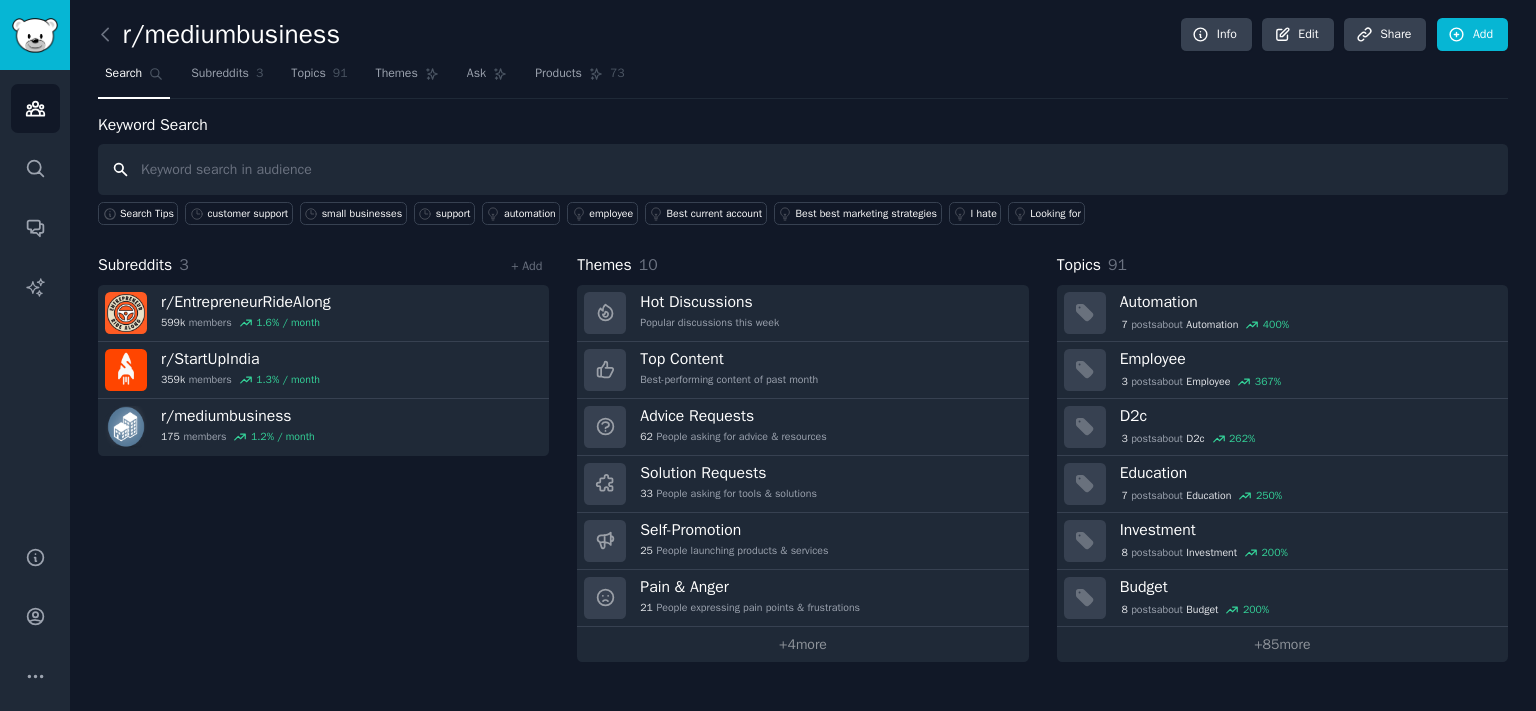 click at bounding box center (803, 169) 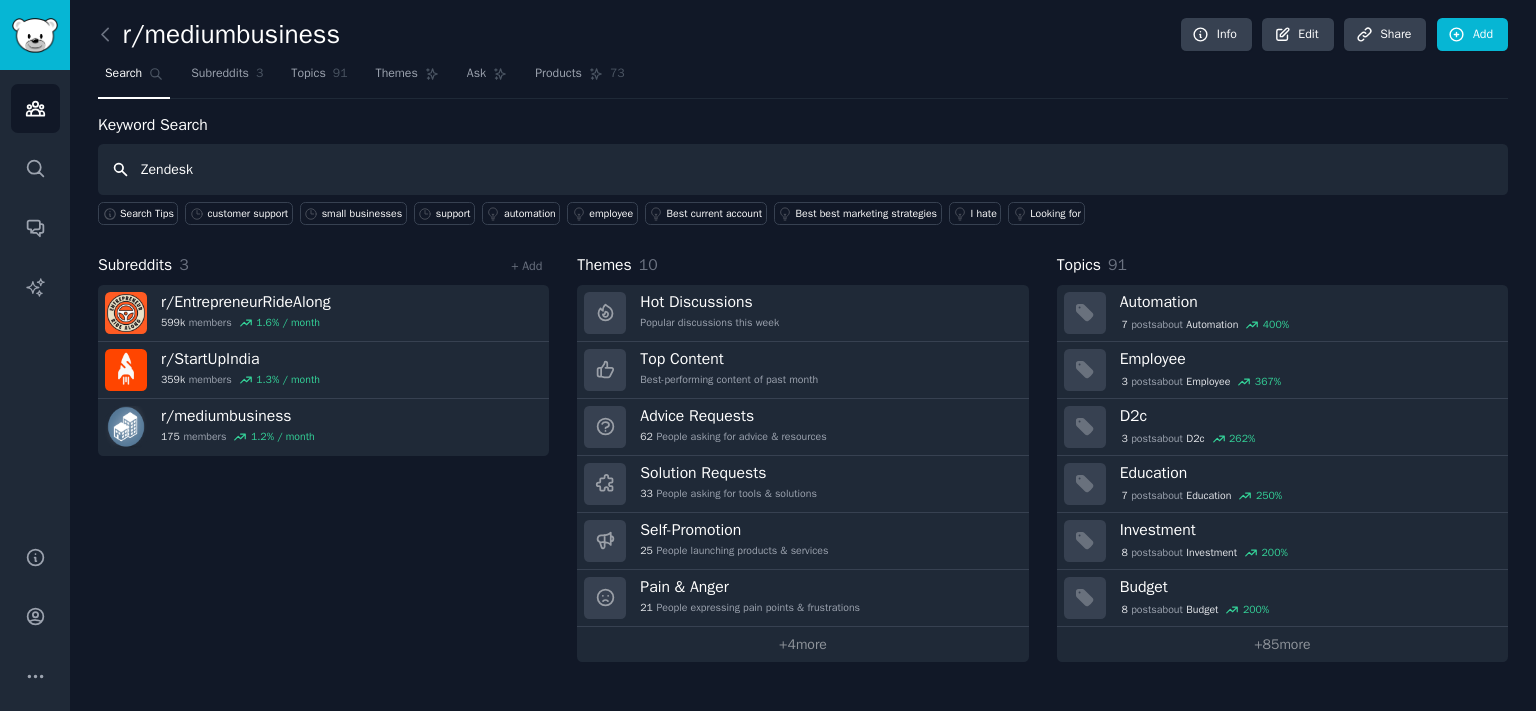 type on "Zendesk" 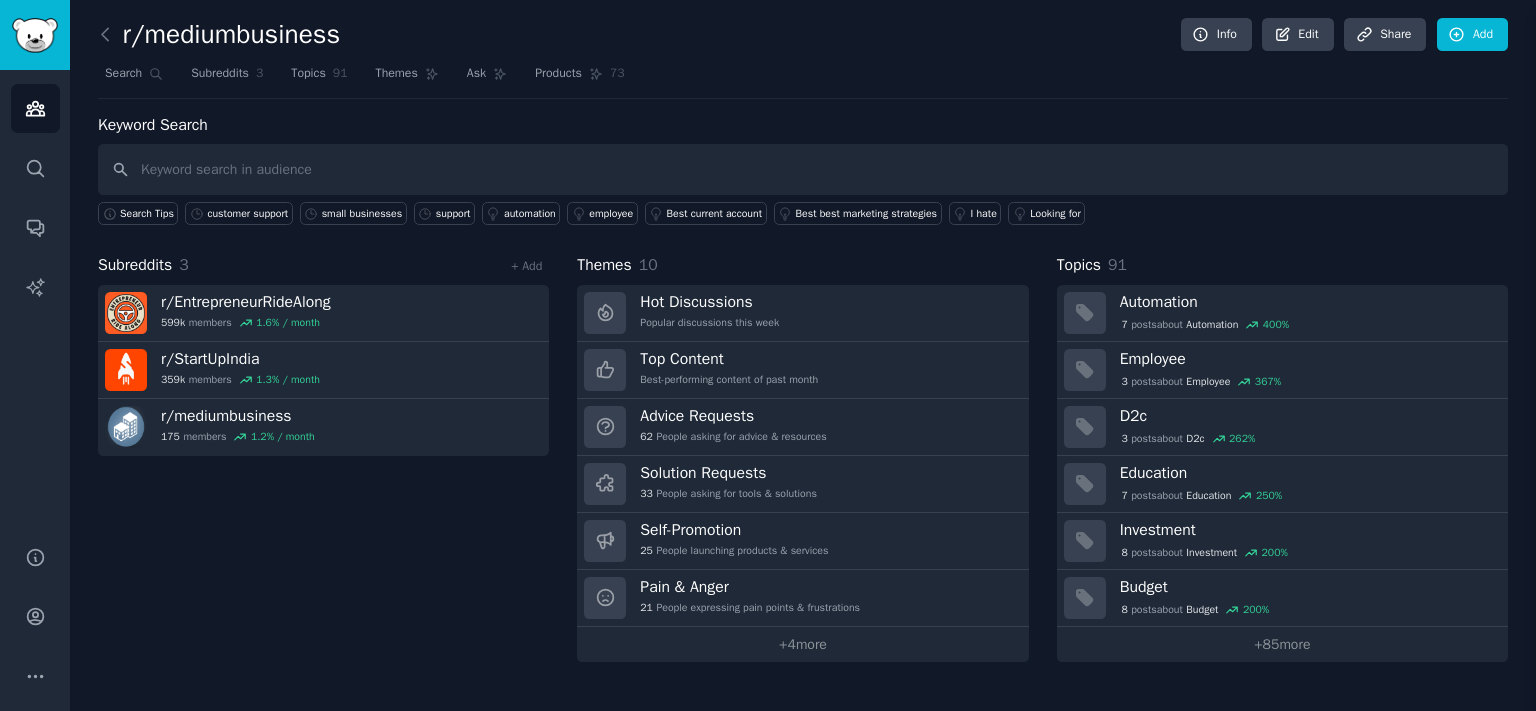 type 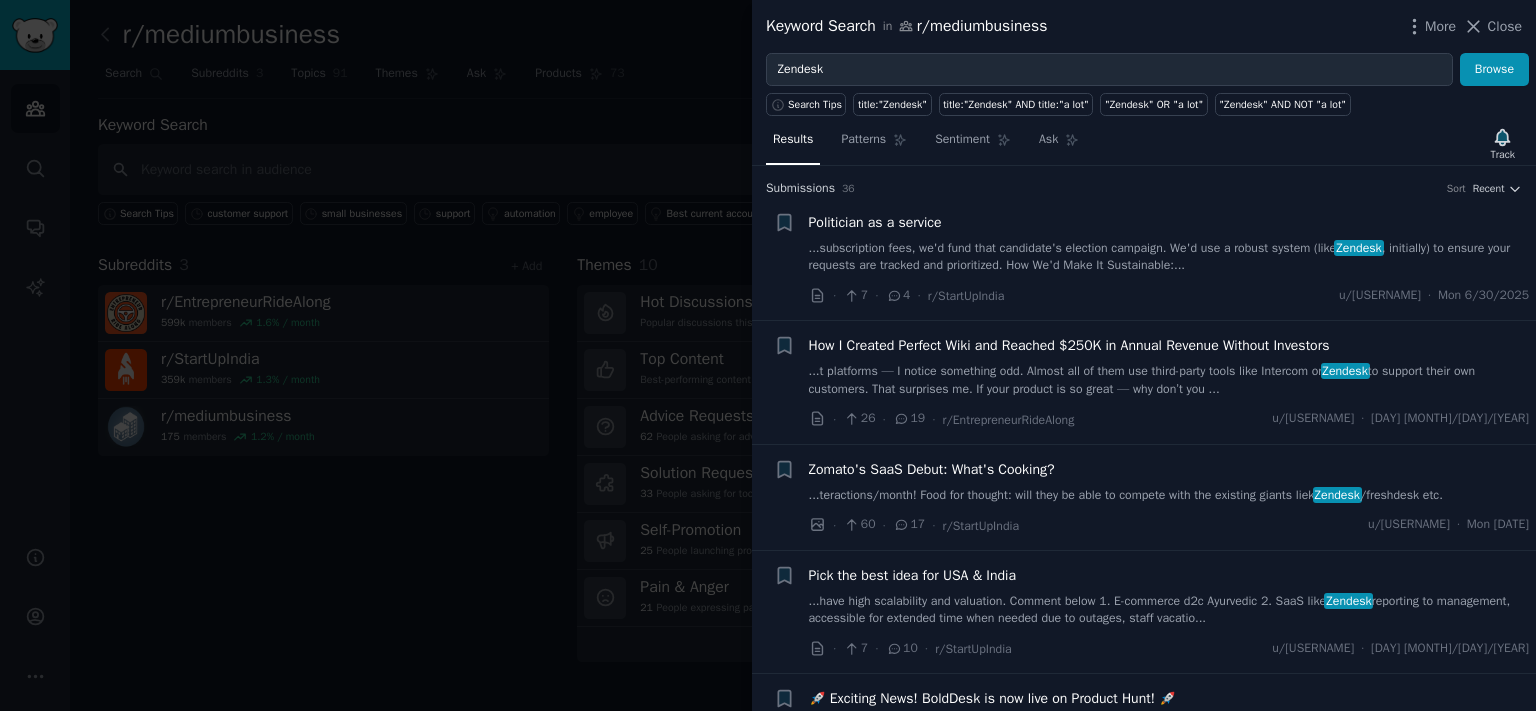 click at bounding box center (768, 355) 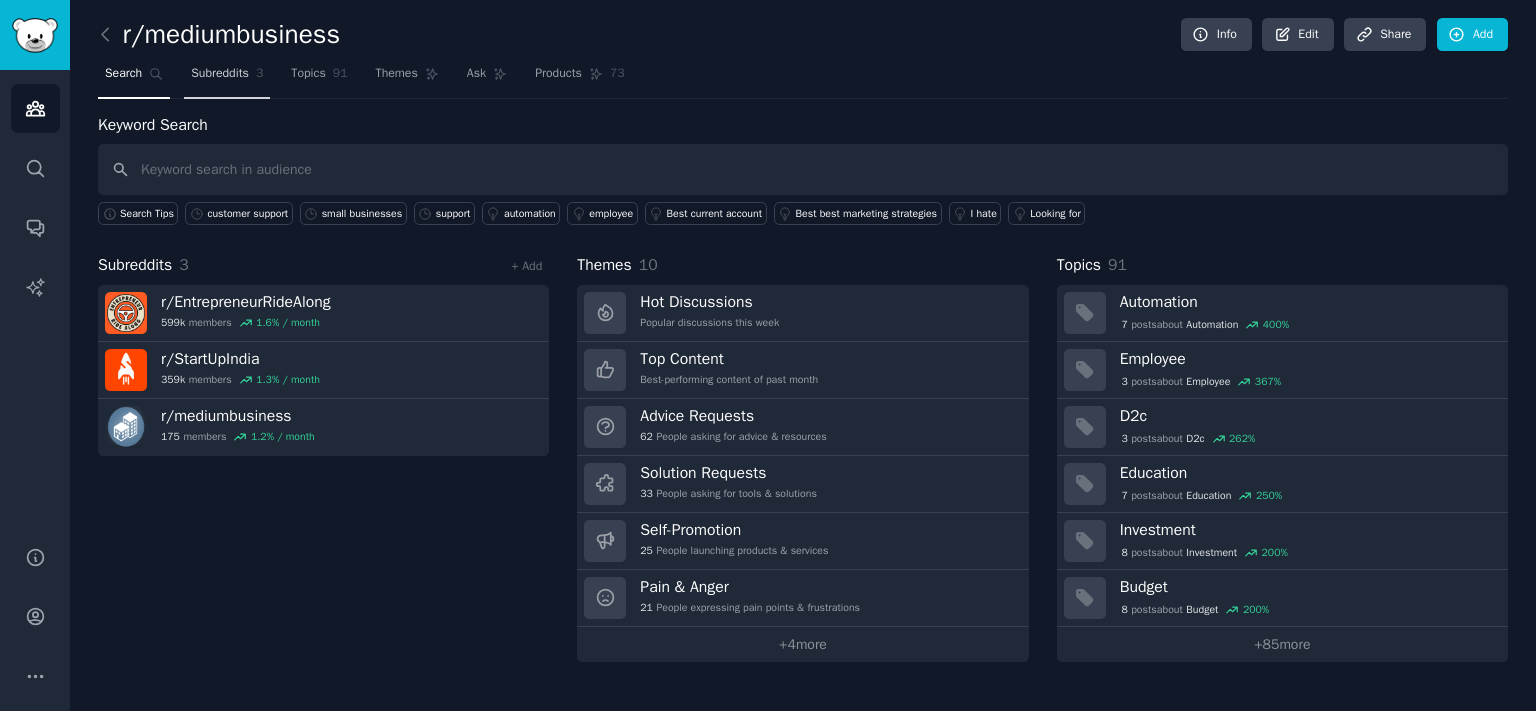 click on "Subreddits" at bounding box center (220, 74) 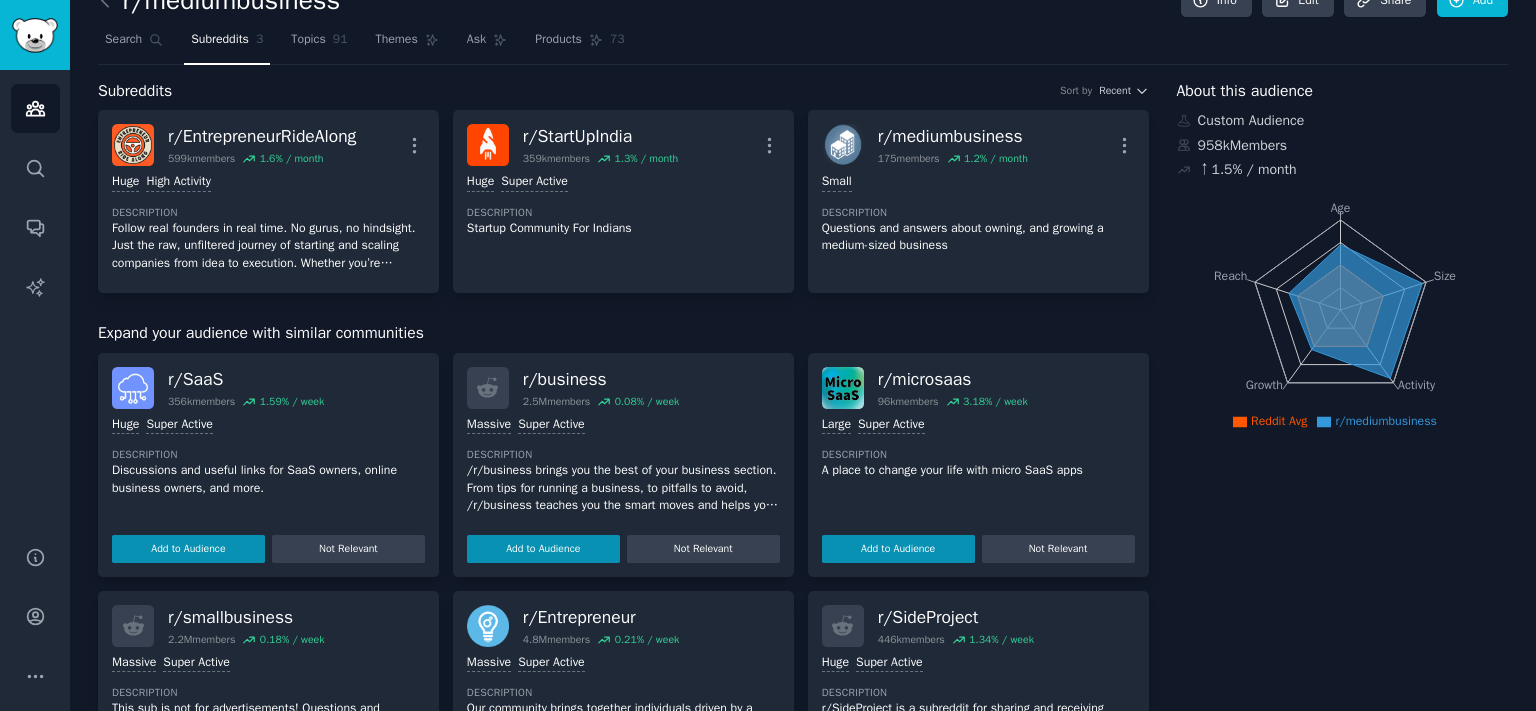 scroll, scrollTop: 0, scrollLeft: 0, axis: both 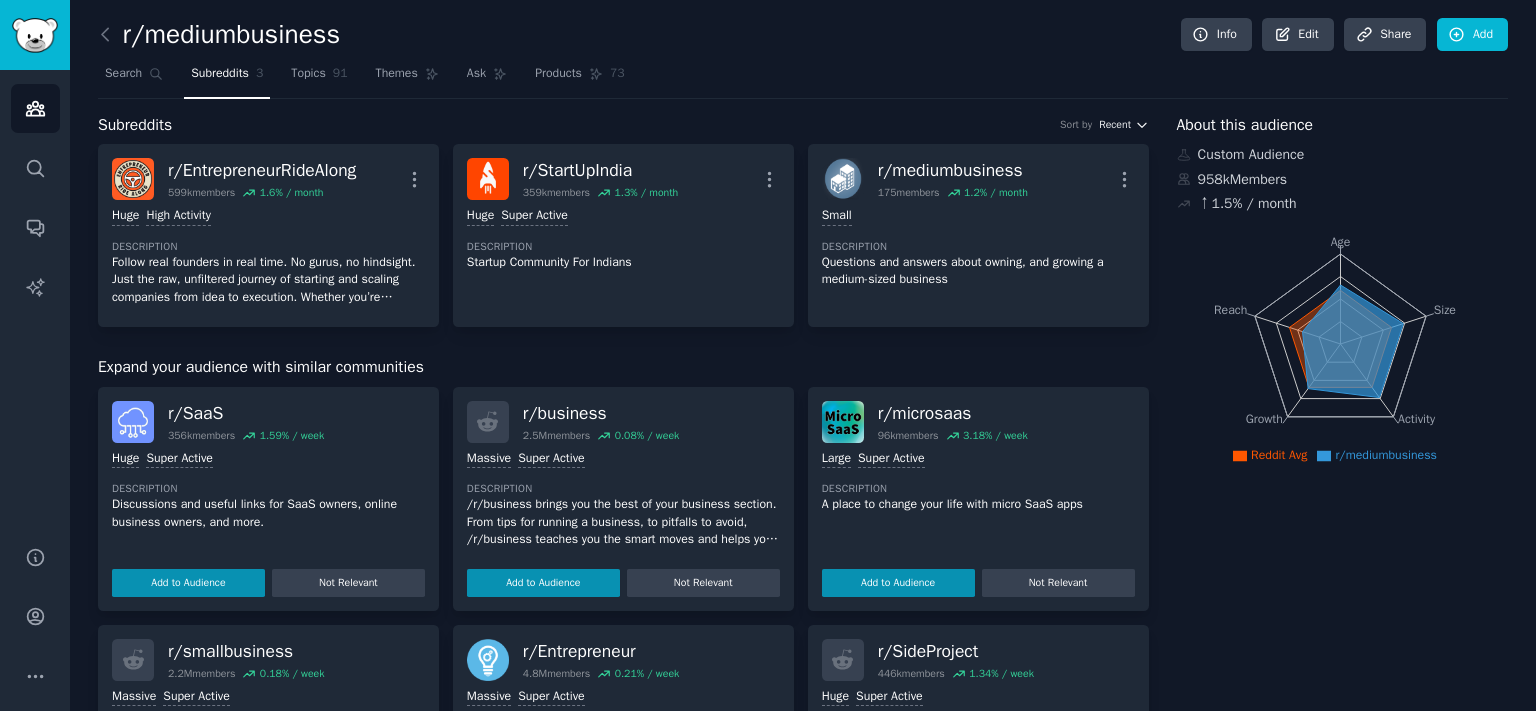 click on "Recent" at bounding box center [1115, 125] 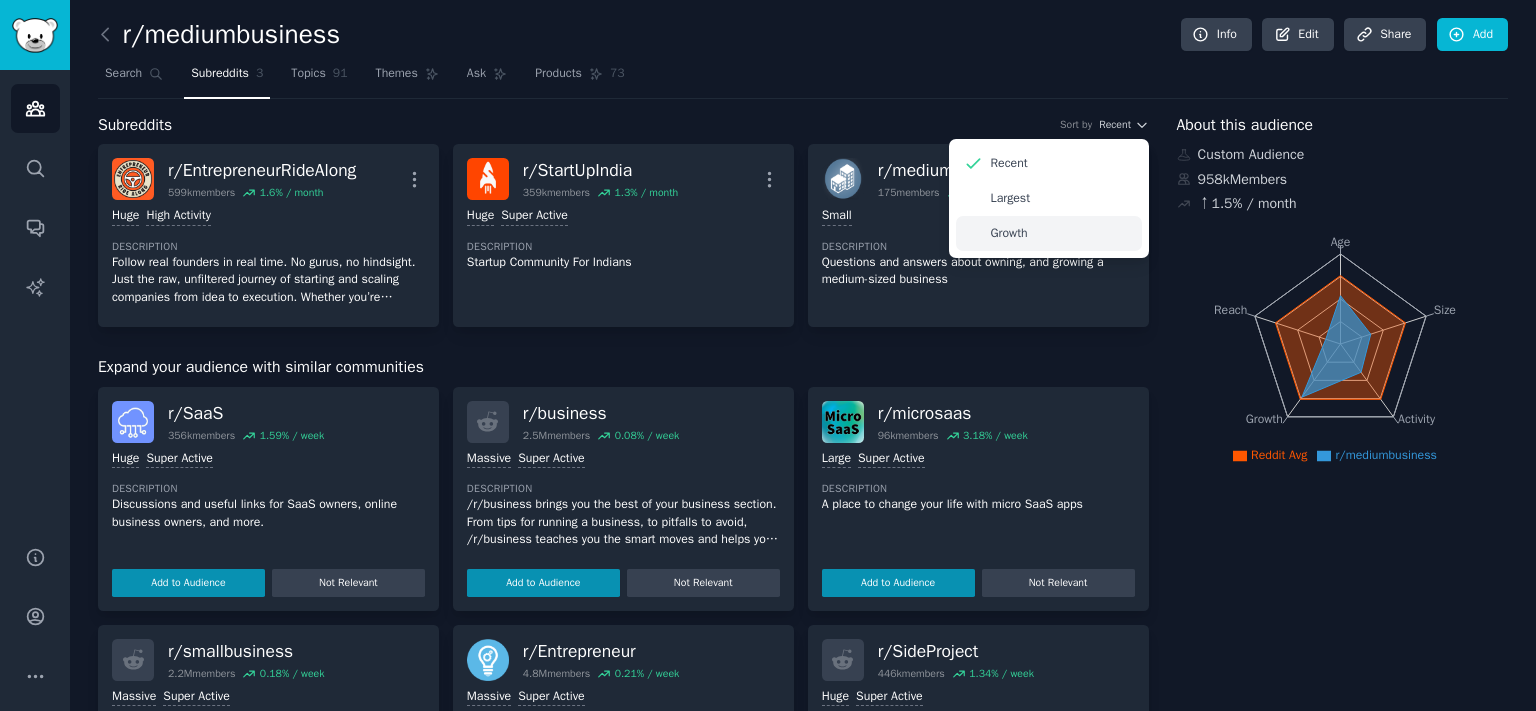 click on "Growth" at bounding box center (1049, 233) 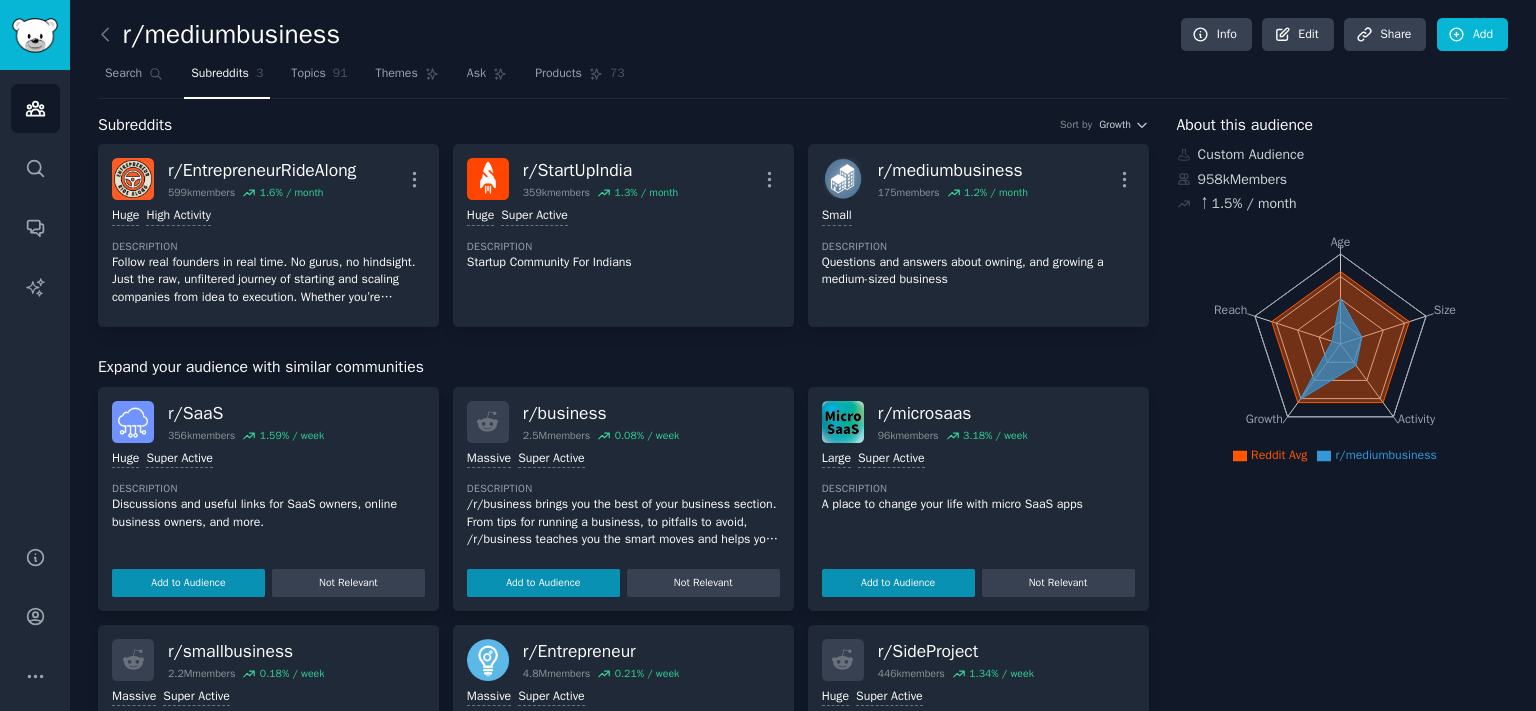 click on "Search Subreddits 3 Topics 91 Themes Ask Products 73" at bounding box center [803, 78] 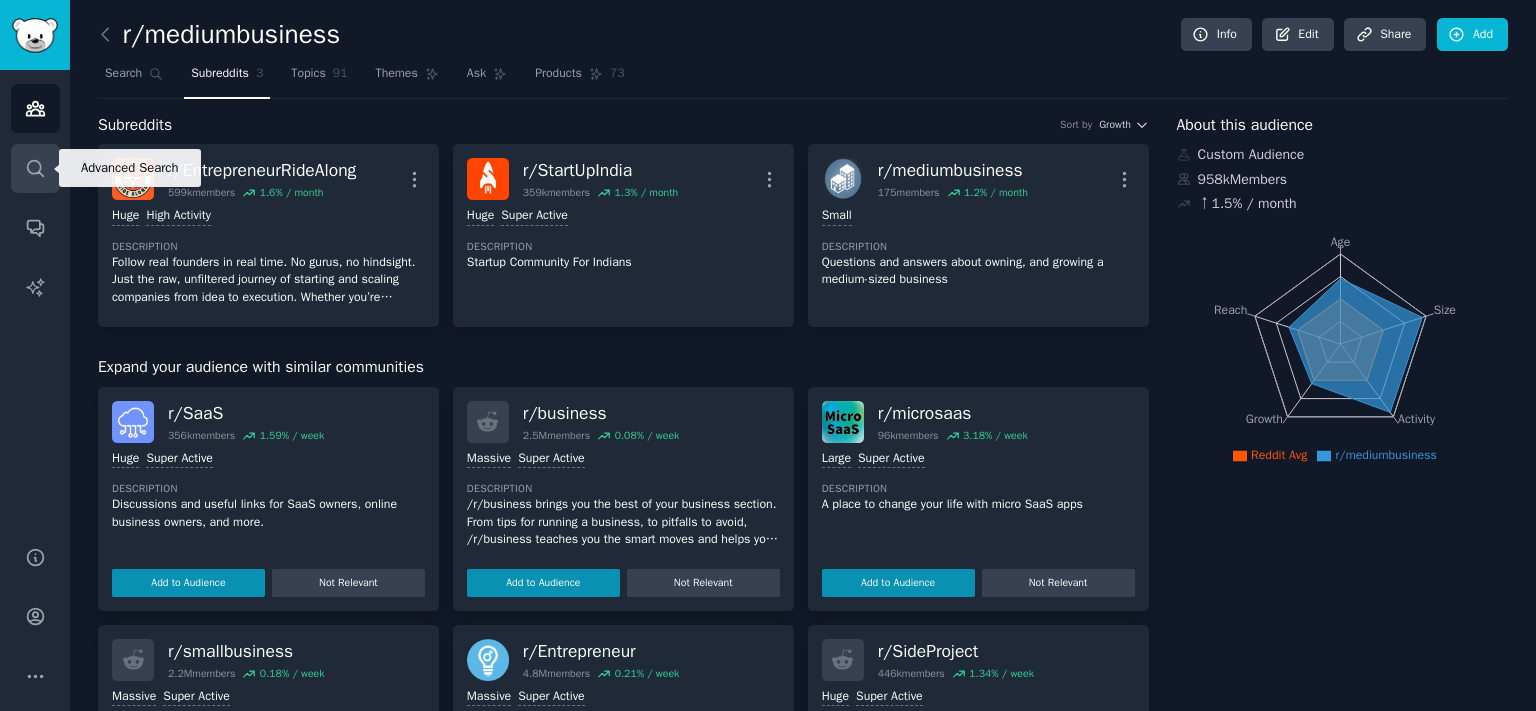click on "Search" at bounding box center (35, 168) 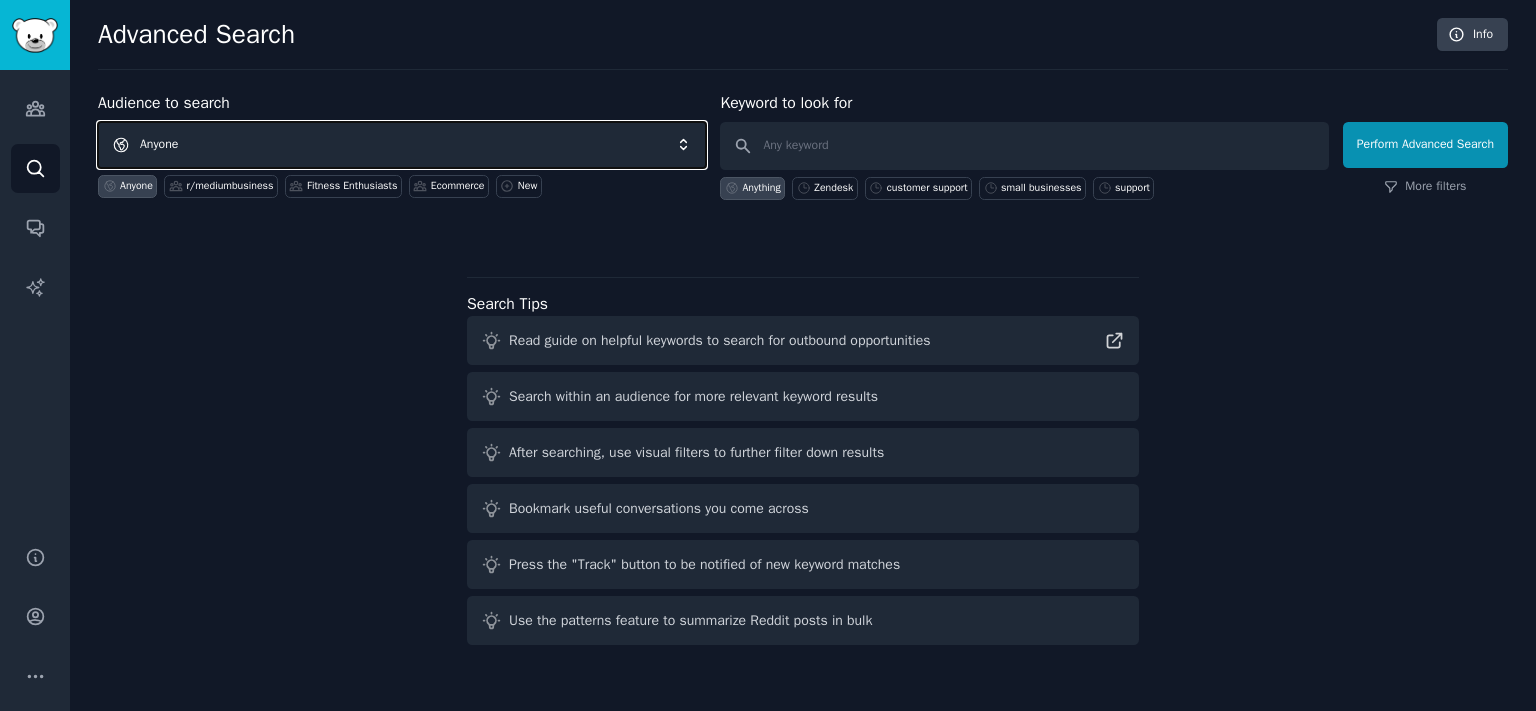 click on "Anyone" at bounding box center [402, 145] 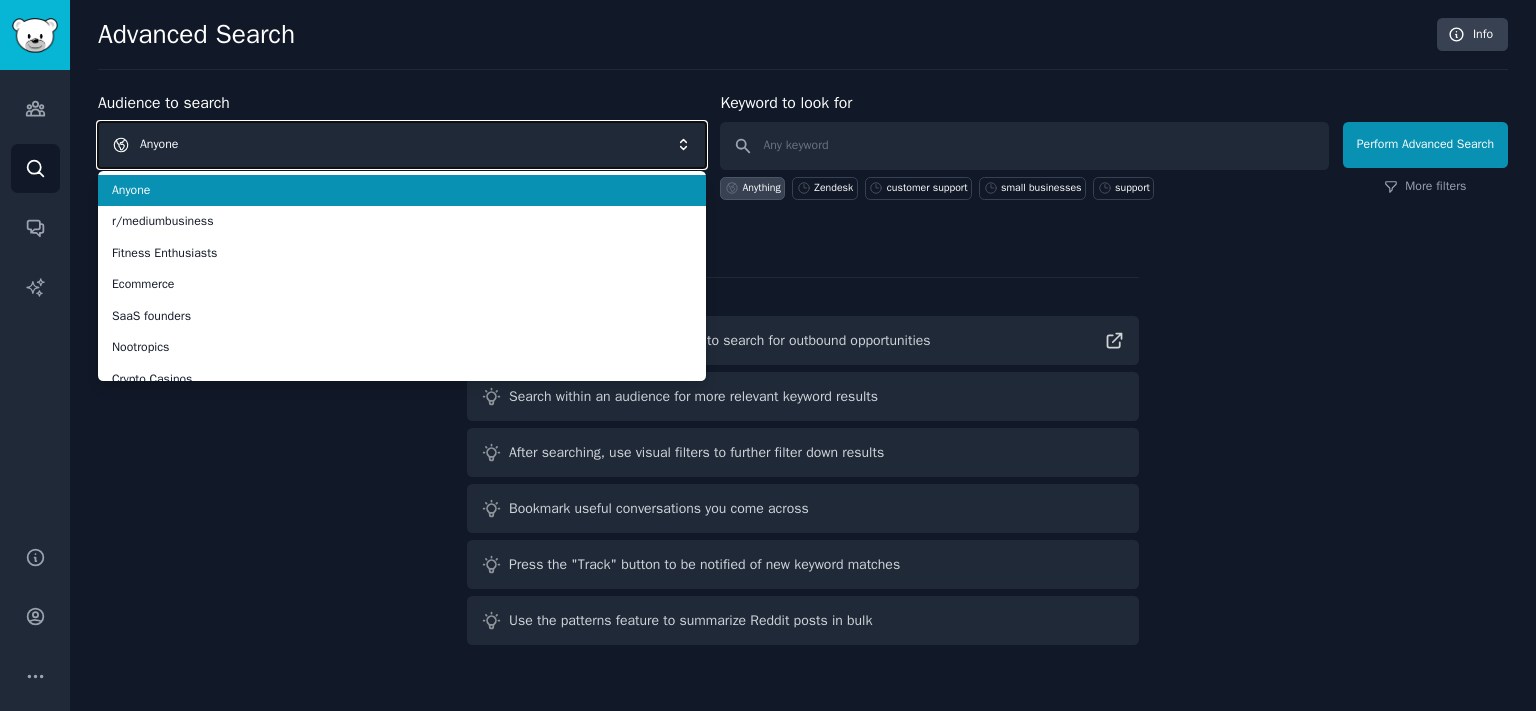 click on "Anyone" at bounding box center (402, 145) 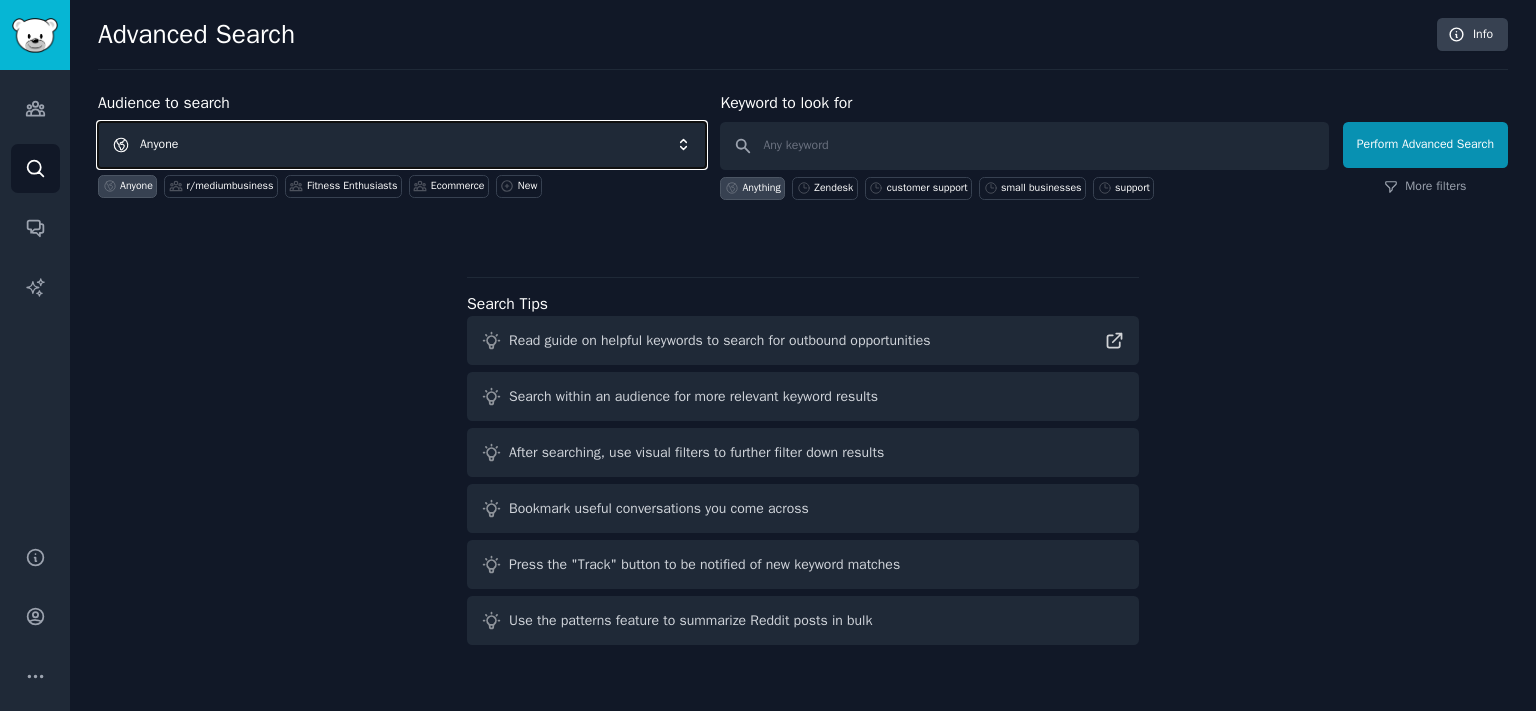 click on "Anyone" at bounding box center [402, 145] 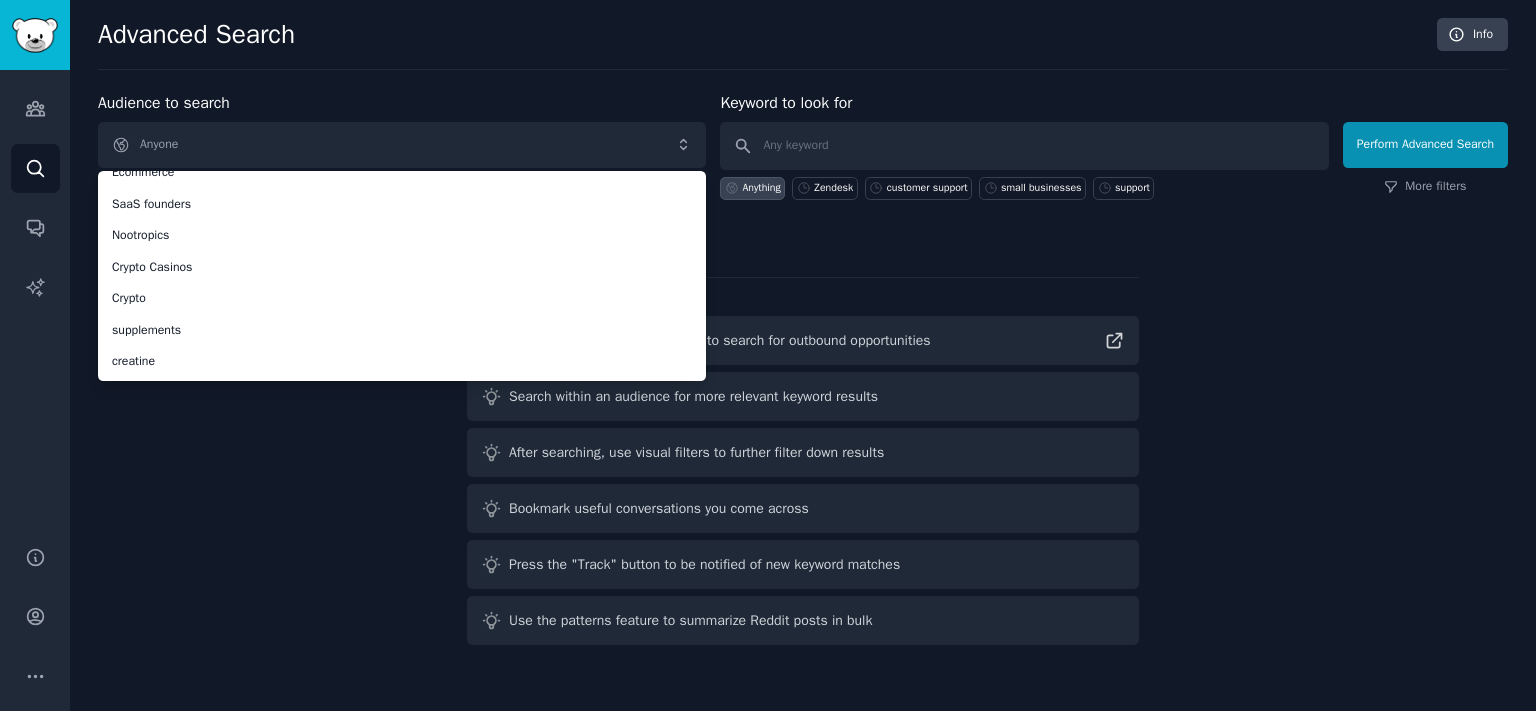 scroll, scrollTop: 0, scrollLeft: 0, axis: both 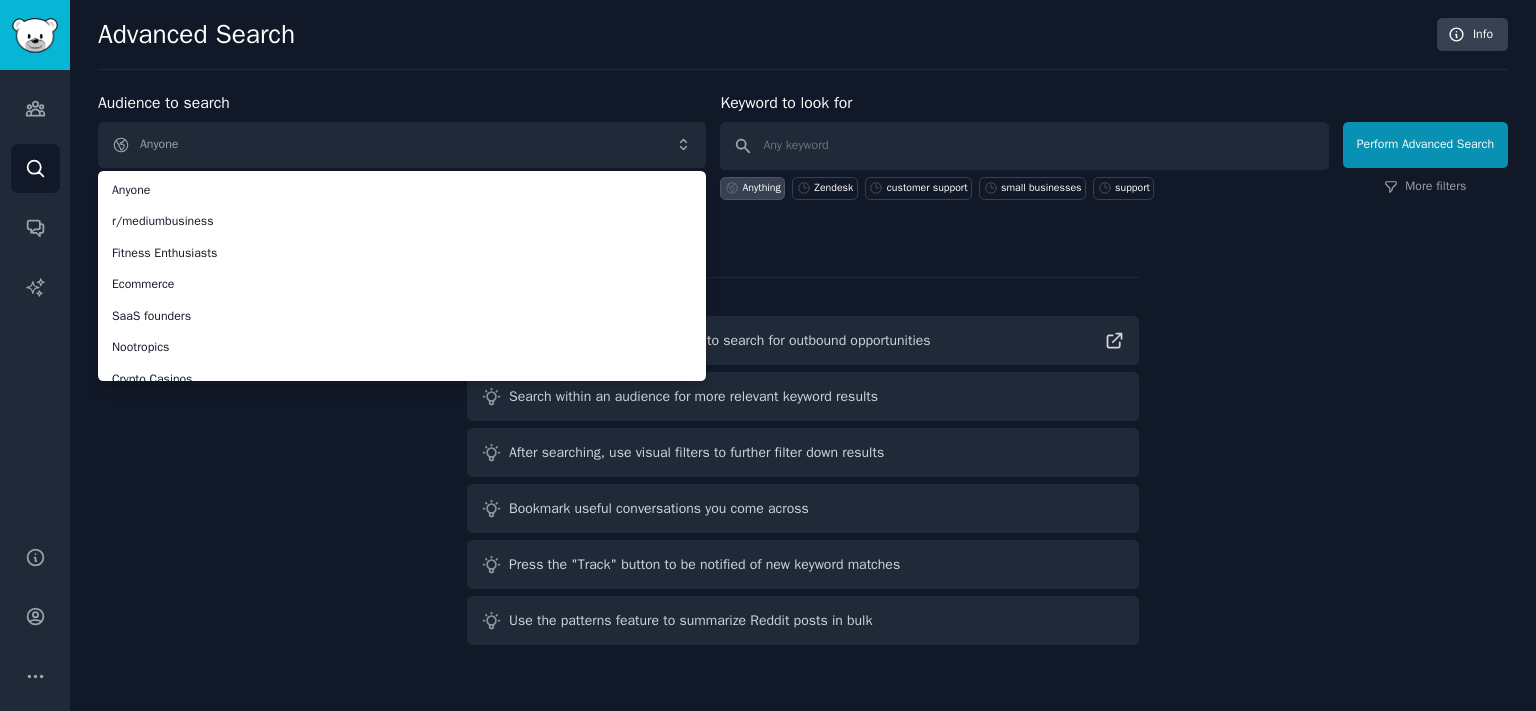 click on "Account | Report Advanced Search Info Audience to search Anyone Anyone r/mediumbusiness Fitness Enthusiasts Ecommerce SaaS founders Nootropics Crypto Casinos Crypto supplements creatine Anyone r/mediumbusiness Fitness Enthusiasts Ecommerce New Keyword to look for Anything Zendesk customer support small businesses support   Perform Advanced Search More filters Search Tips Read guide on helpful keywords to search for outbound opportunities Search within an audience for more relevant keyword results After searching, use visual filters to further filter down results Bookmark useful conversations you come across Press the "Track" button to be notified of new keyword matches Use the patterns feature to summarize Reddit posts in bulk" 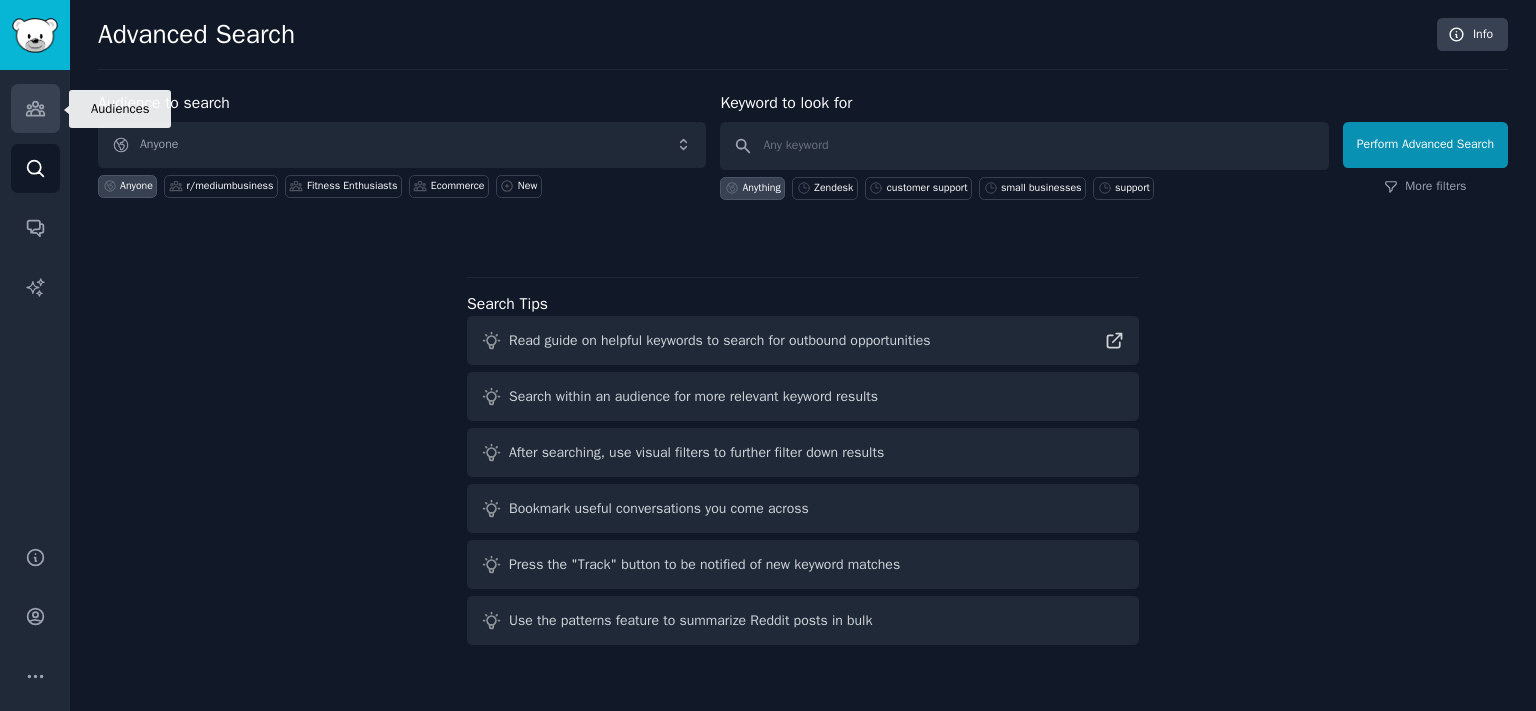 click on "Audiences" at bounding box center [35, 108] 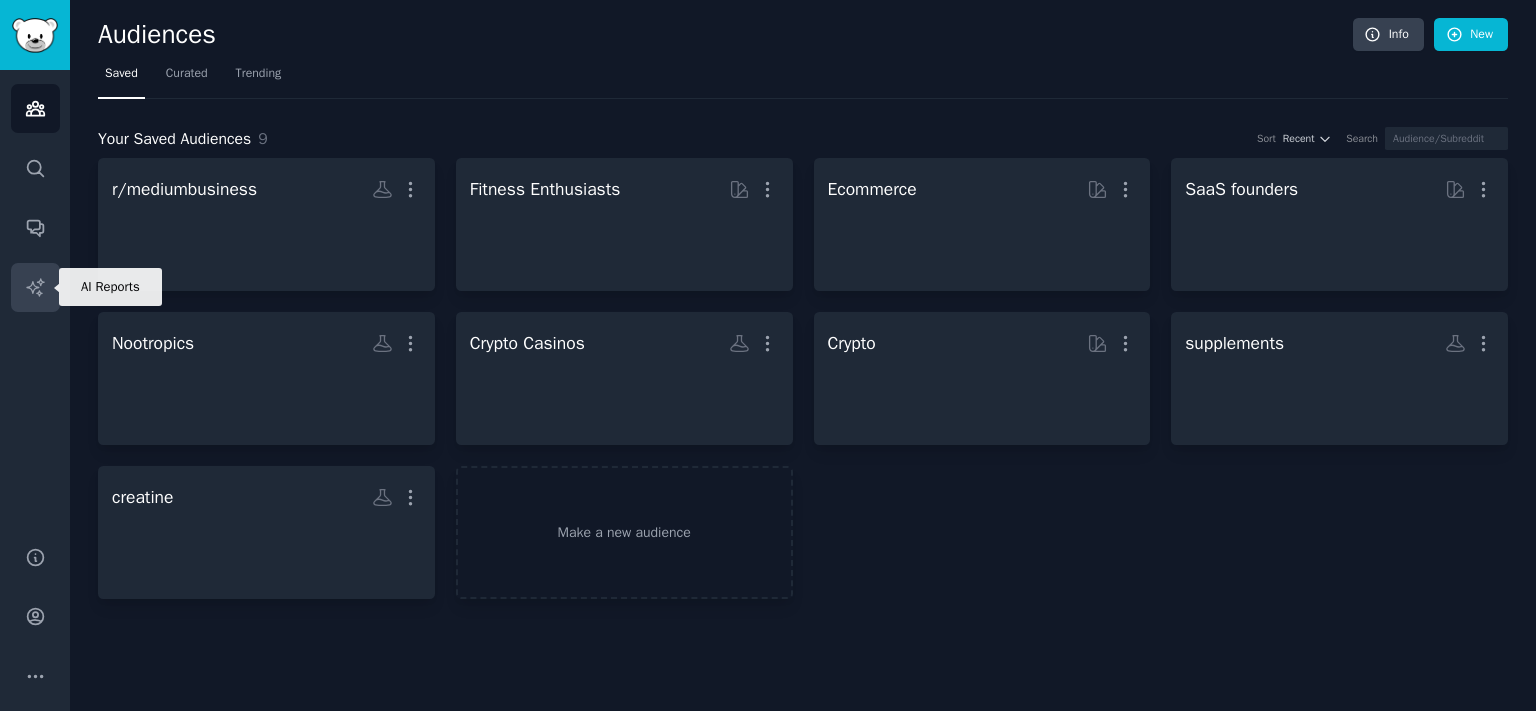 click on "AI Reports" at bounding box center [35, 287] 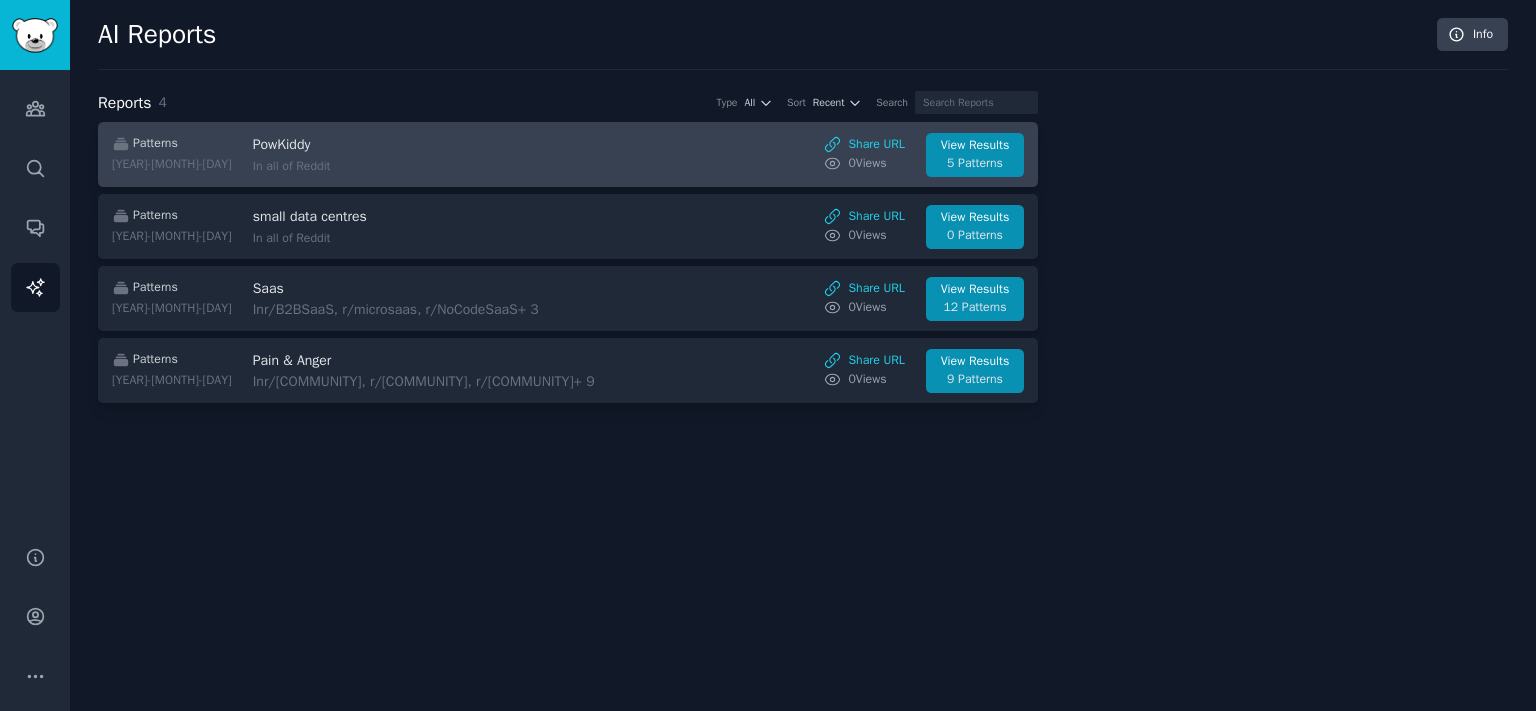 click on "PowKiddy In all of Reddit" at bounding box center (421, 155) 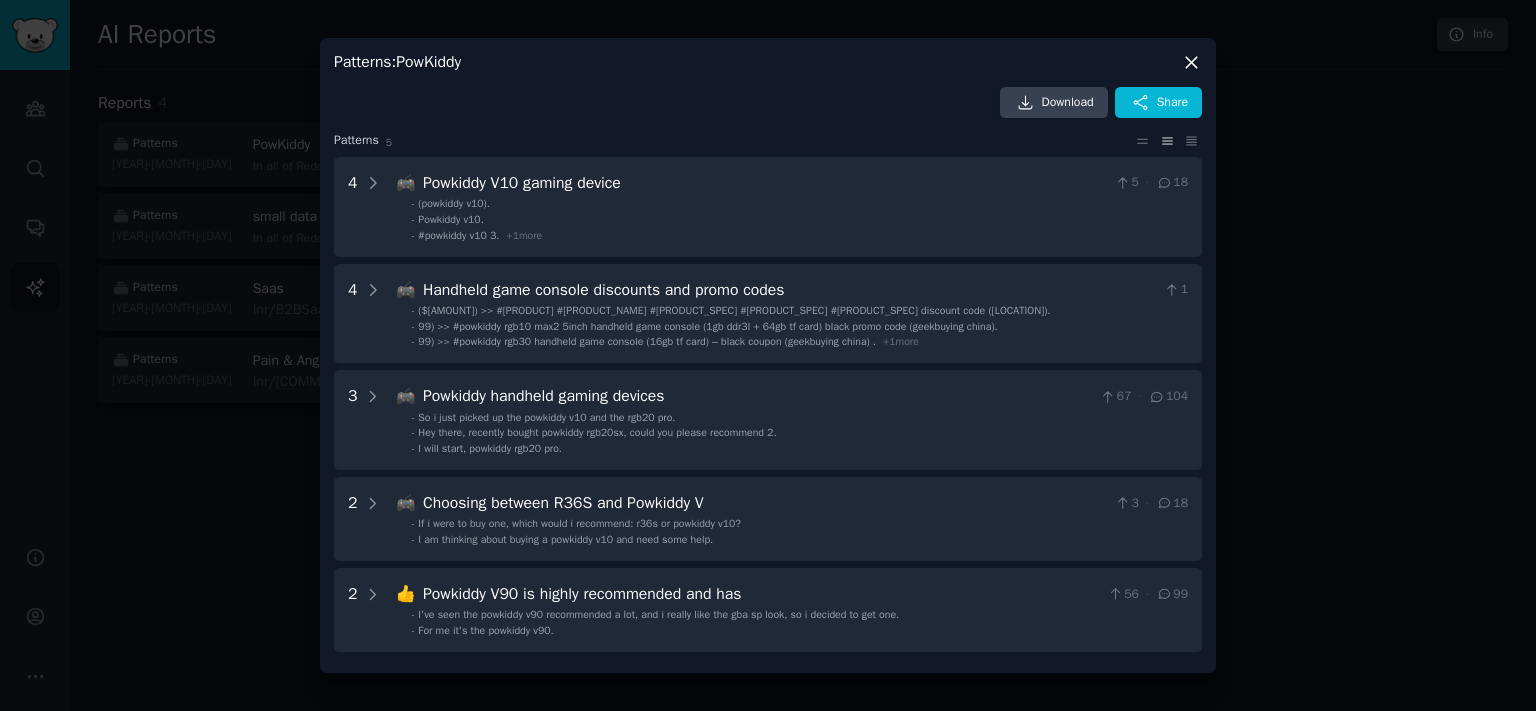drag, startPoint x: 1344, startPoint y: 330, endPoint x: 1313, endPoint y: 332, distance: 31.06445 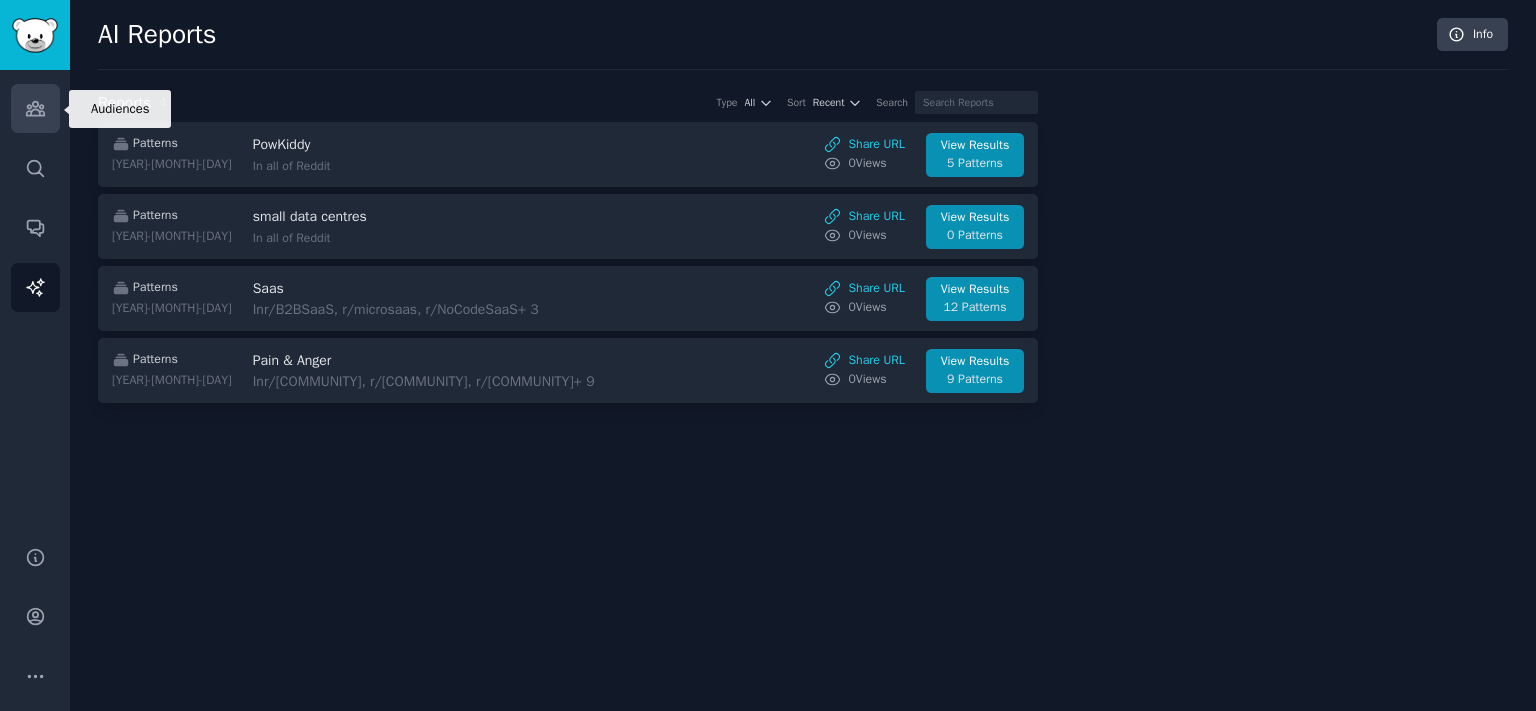click on "Audiences" at bounding box center [35, 108] 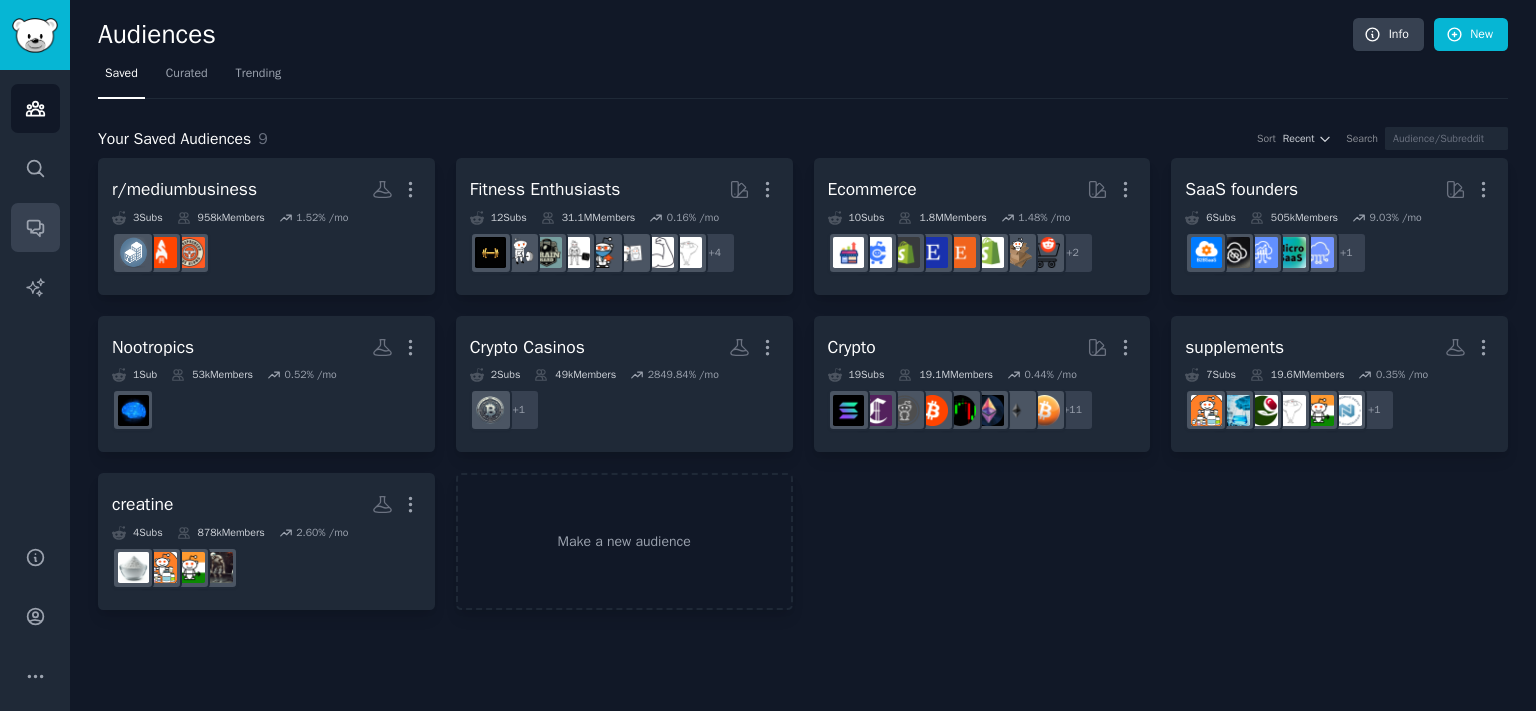 click 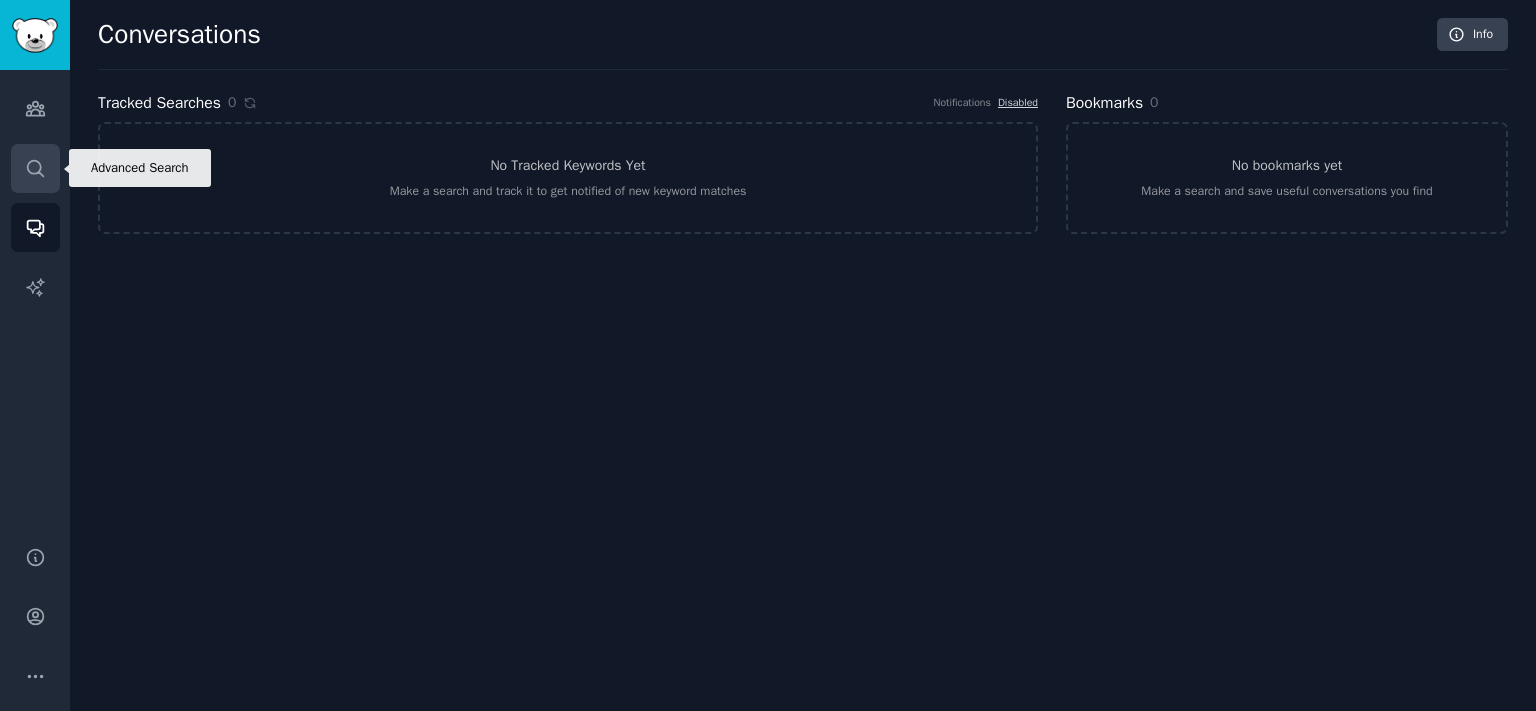 click 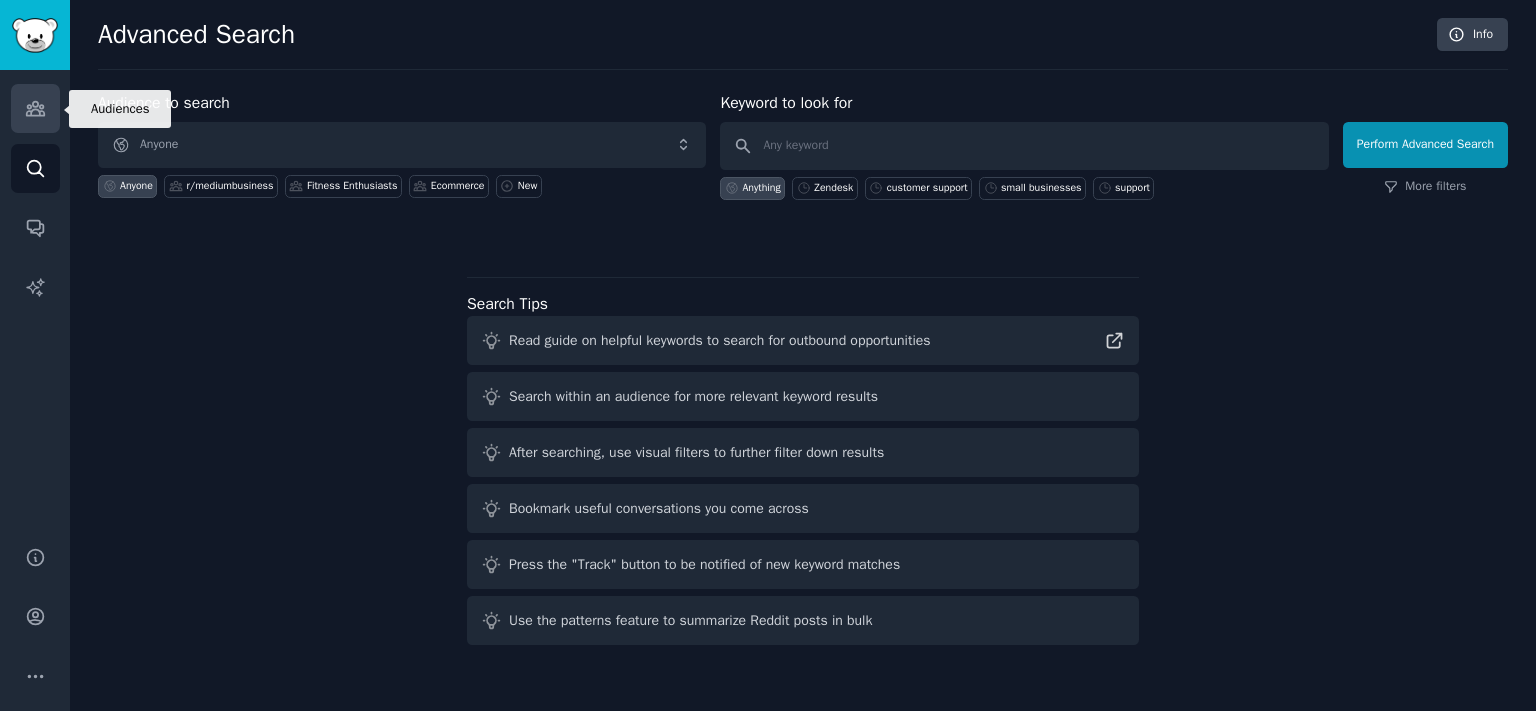 click 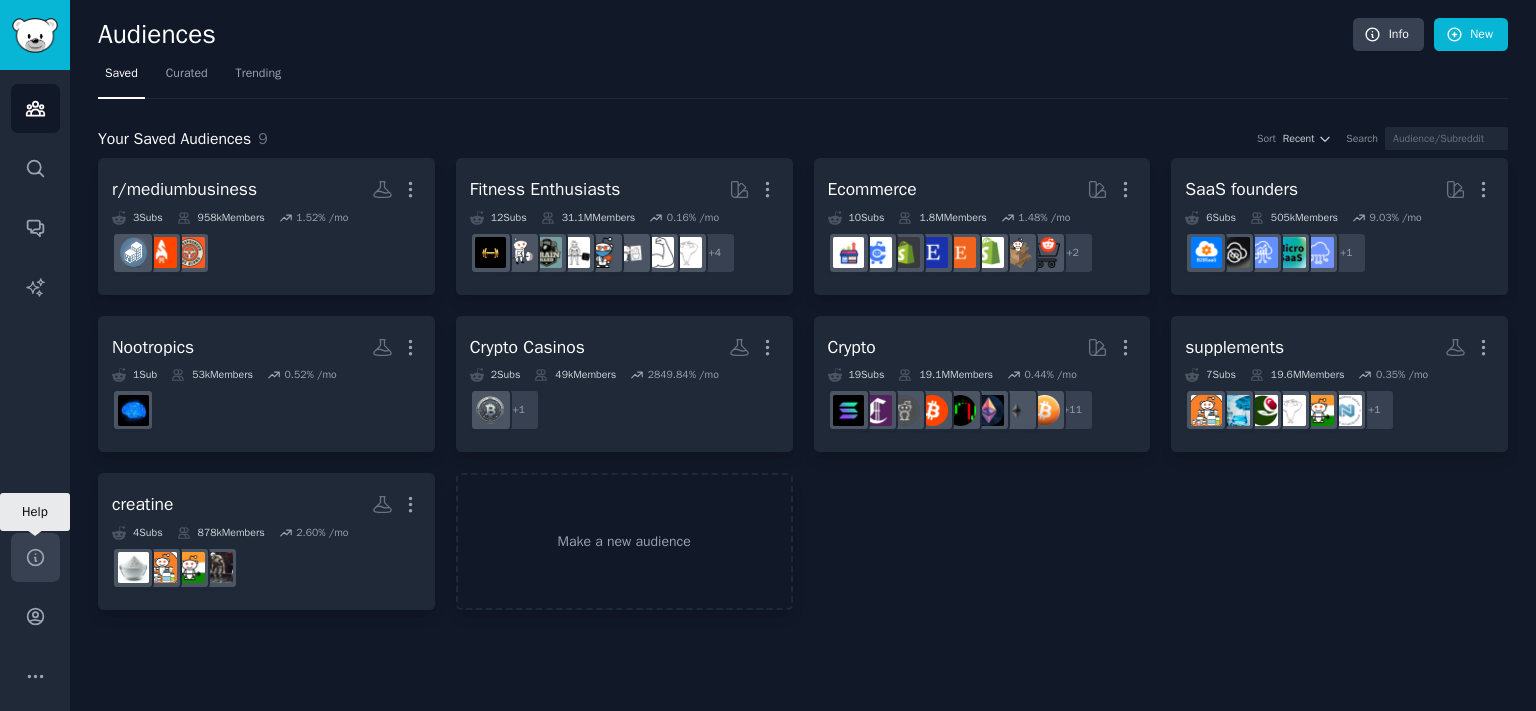 click 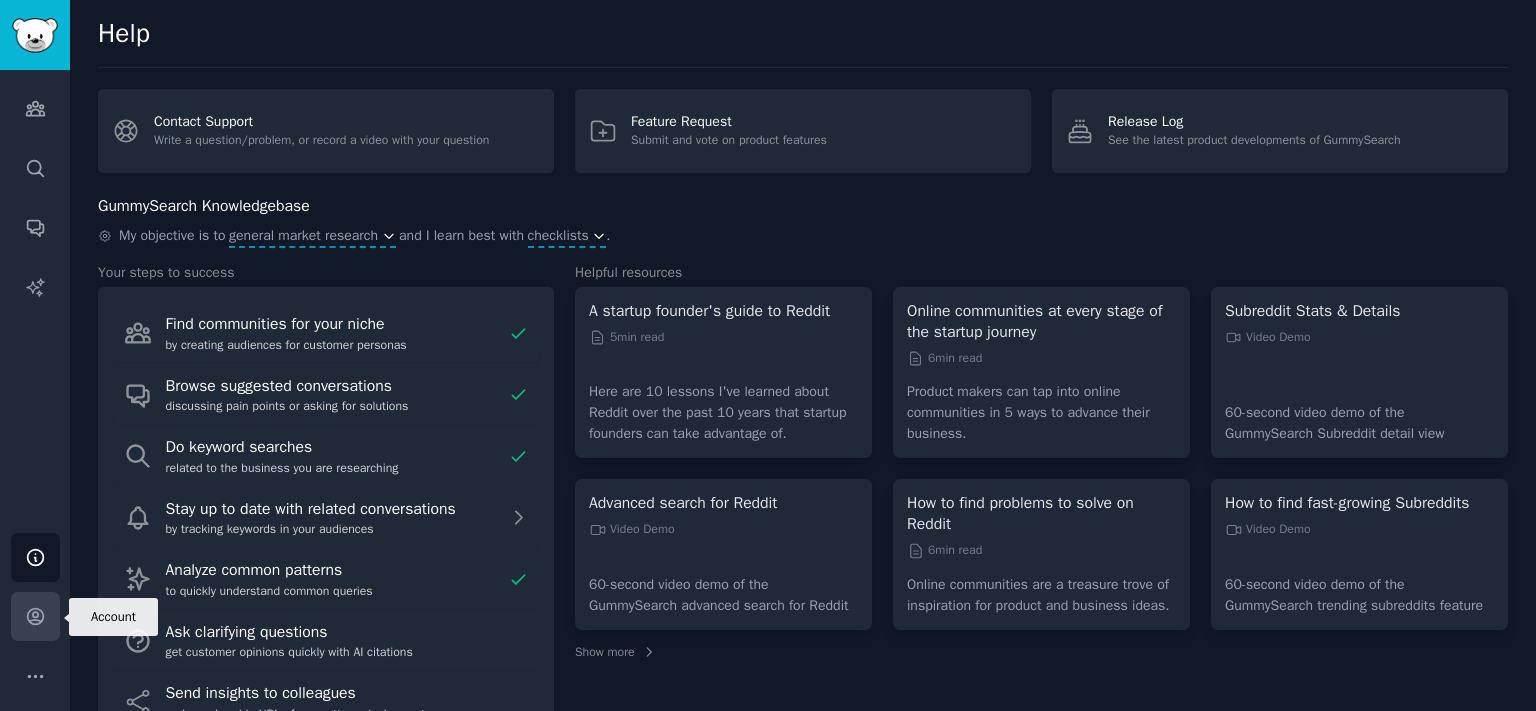 click on "Account" at bounding box center (35, 616) 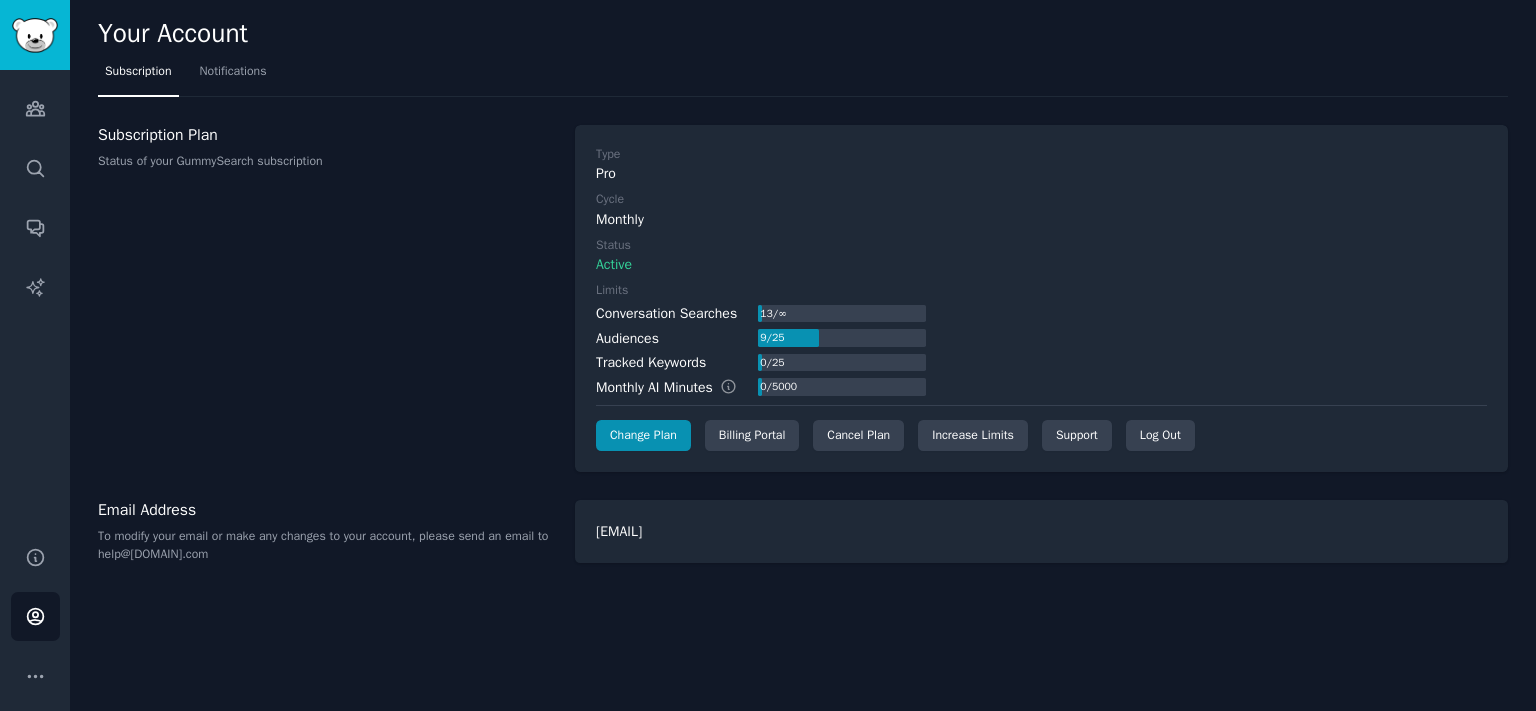 click on "Help Account More" at bounding box center (35, 616) 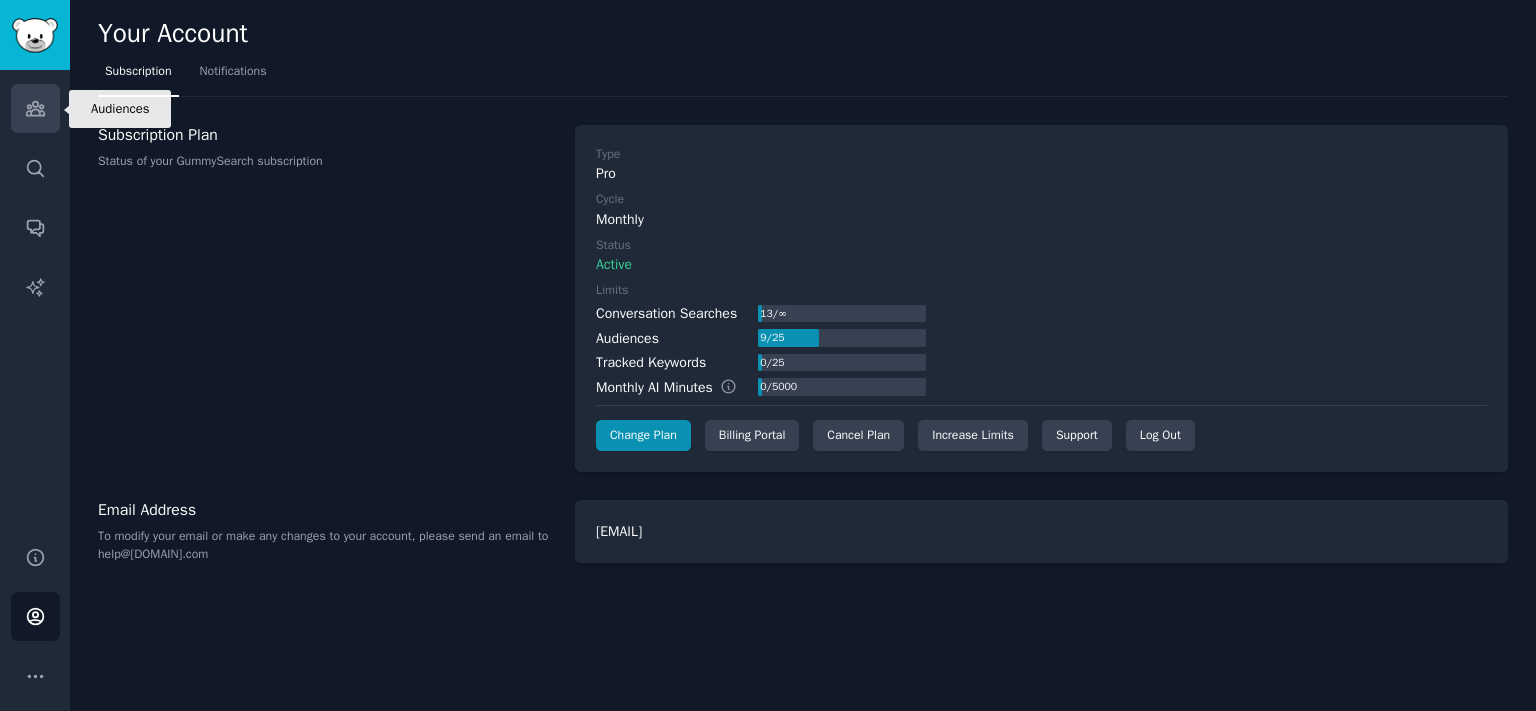 click on "Audiences" at bounding box center [35, 108] 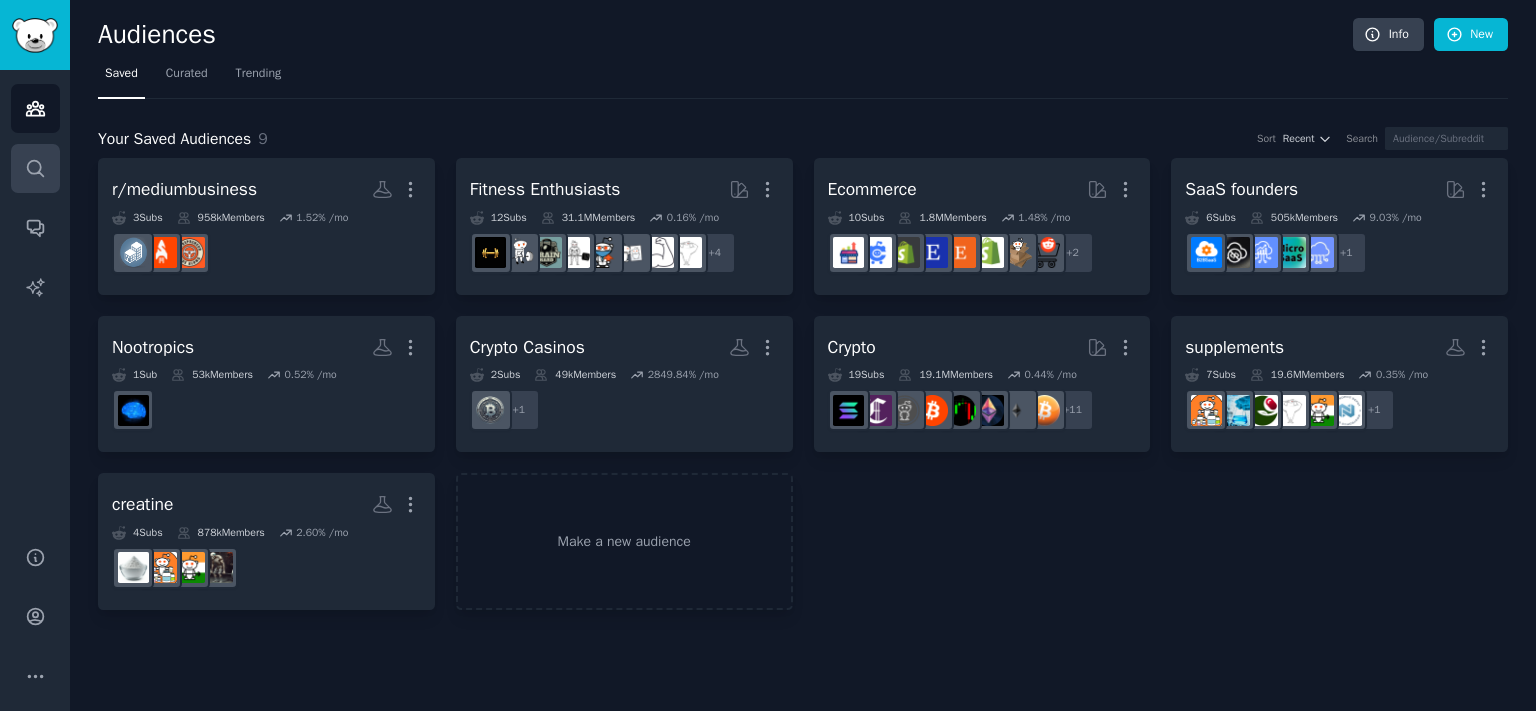 click on "Audiences Search Conversations AI Reports" at bounding box center (35, 296) 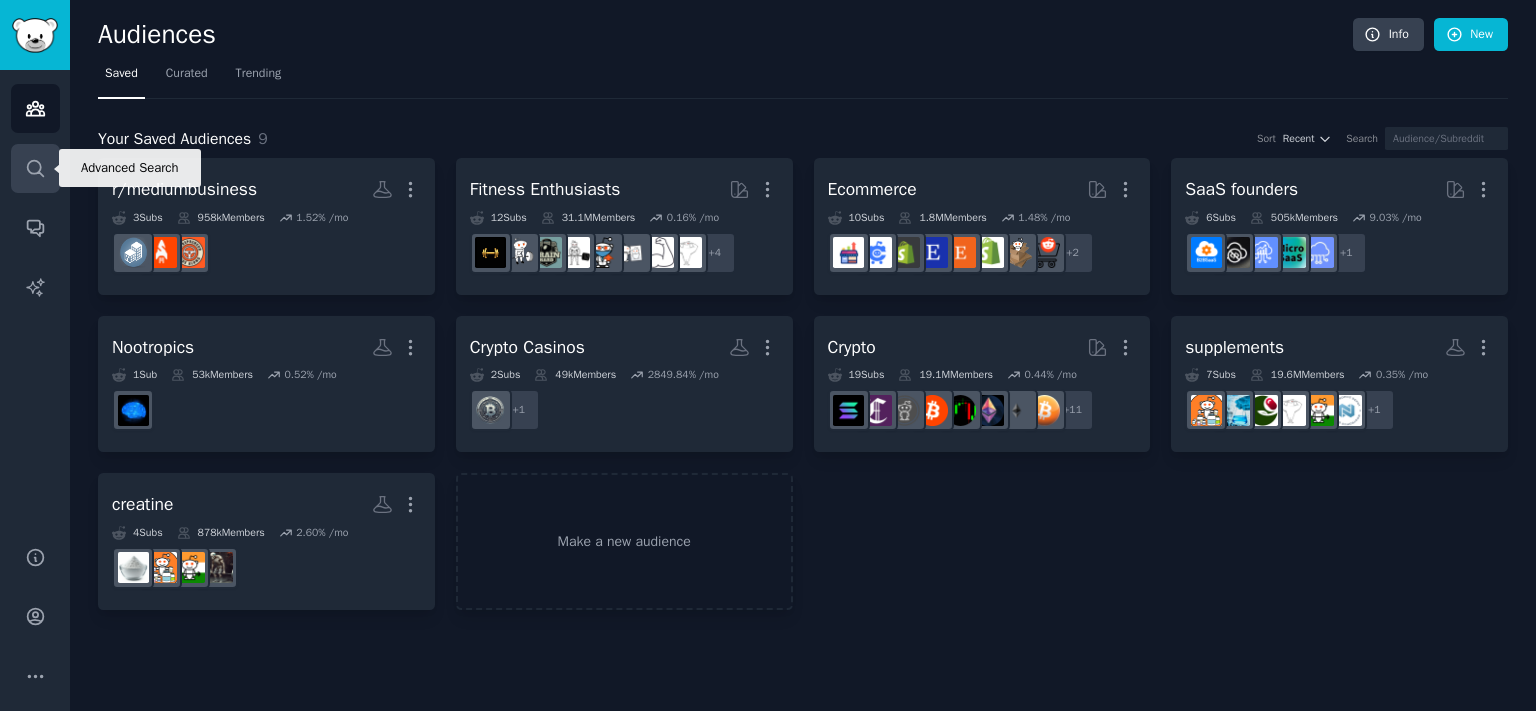 click on "Search" at bounding box center (35, 168) 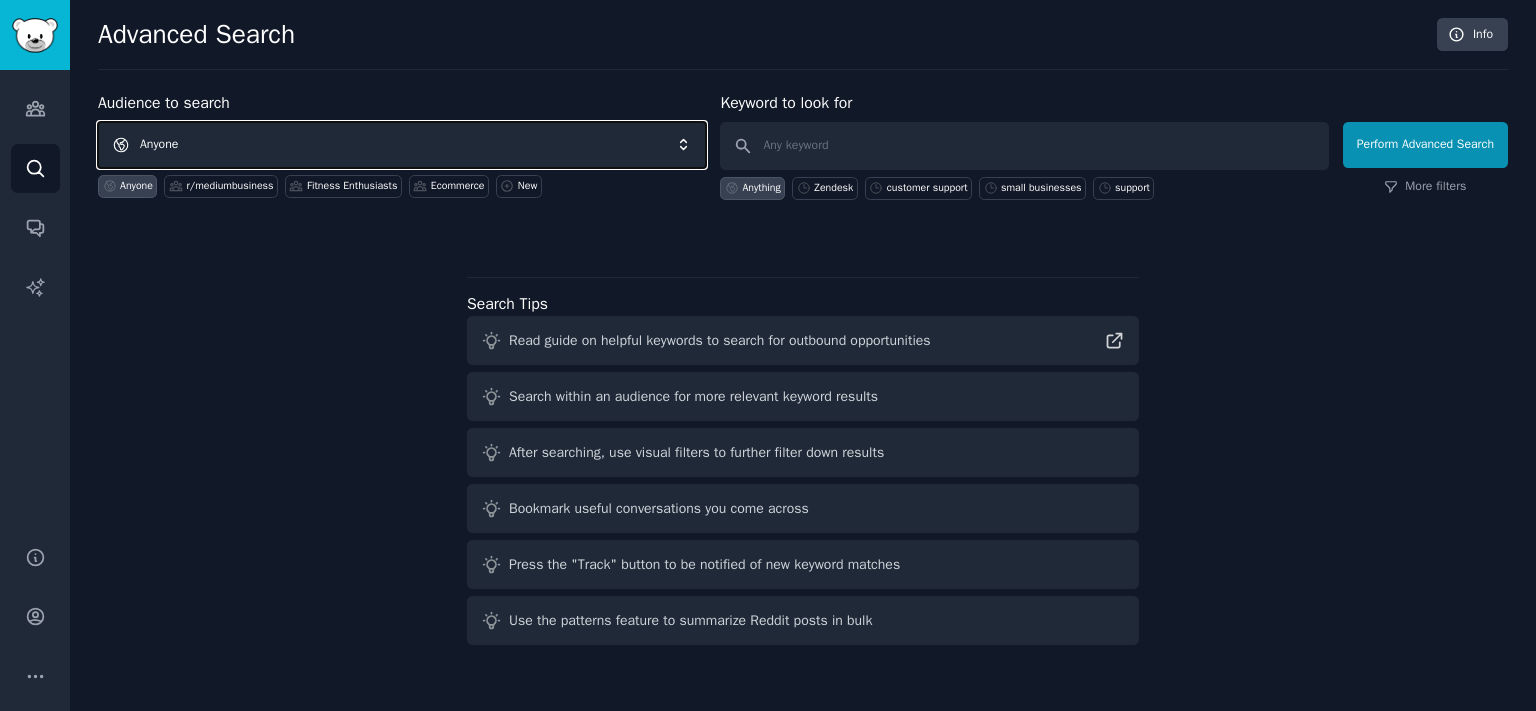 click on "Anyone" at bounding box center (402, 145) 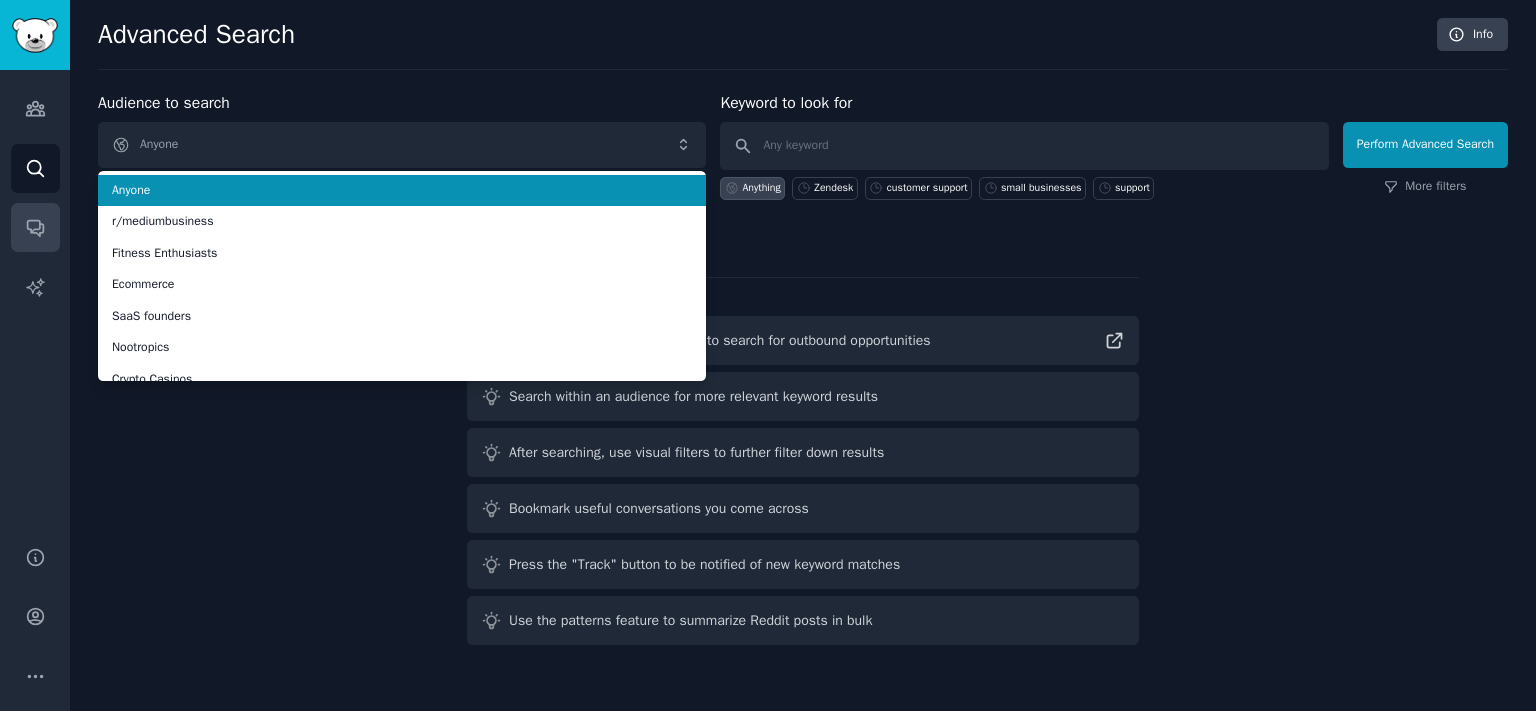 click on "Audiences Search Conversations AI Reports" at bounding box center [35, 296] 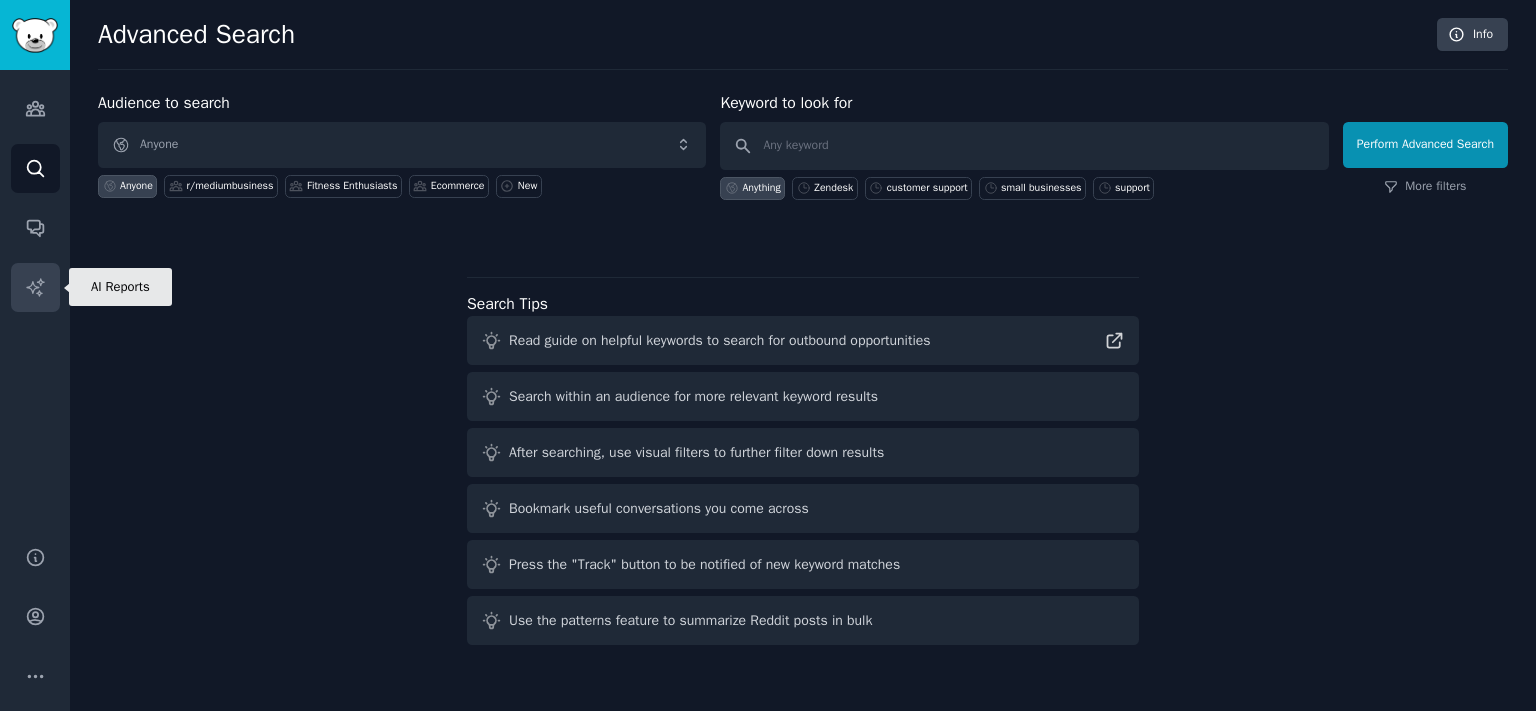 click 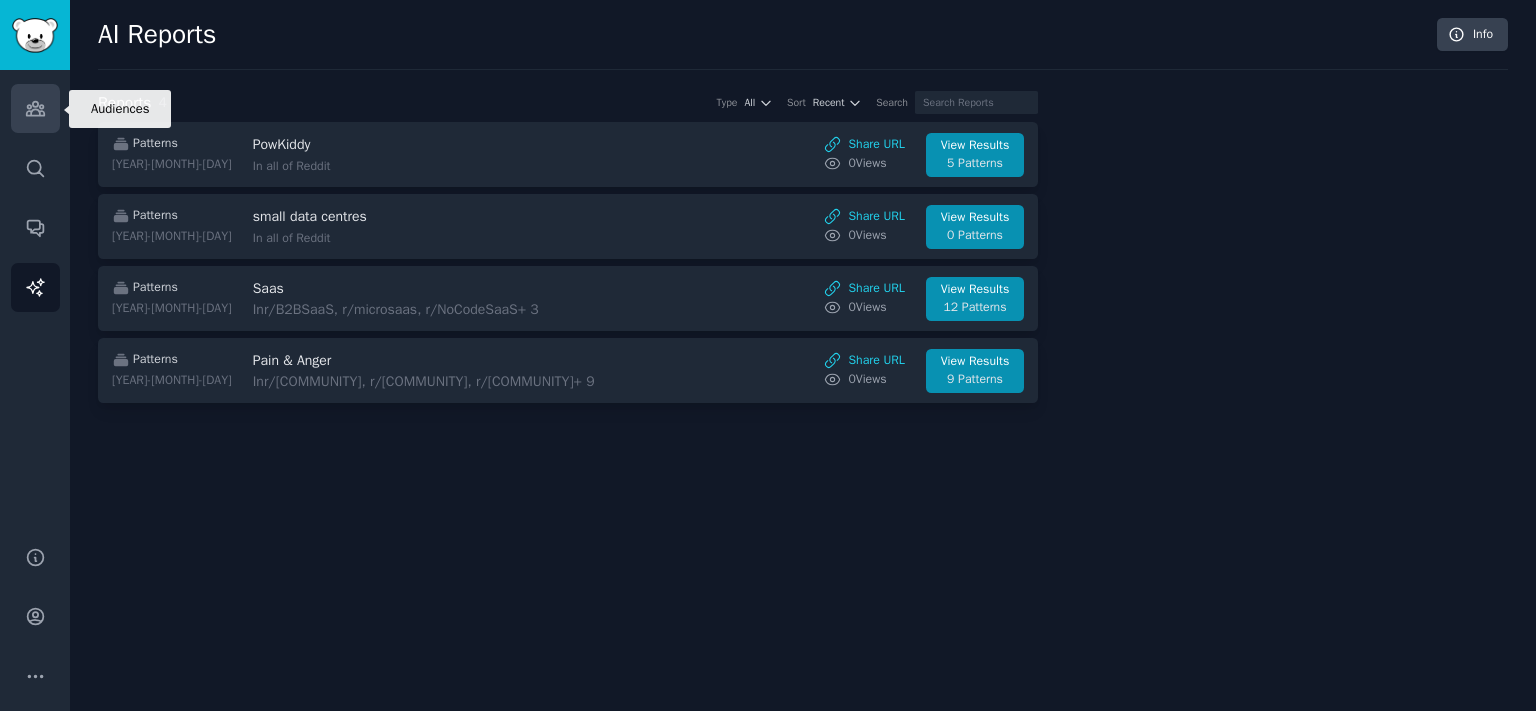 click on "Audiences" at bounding box center (35, 108) 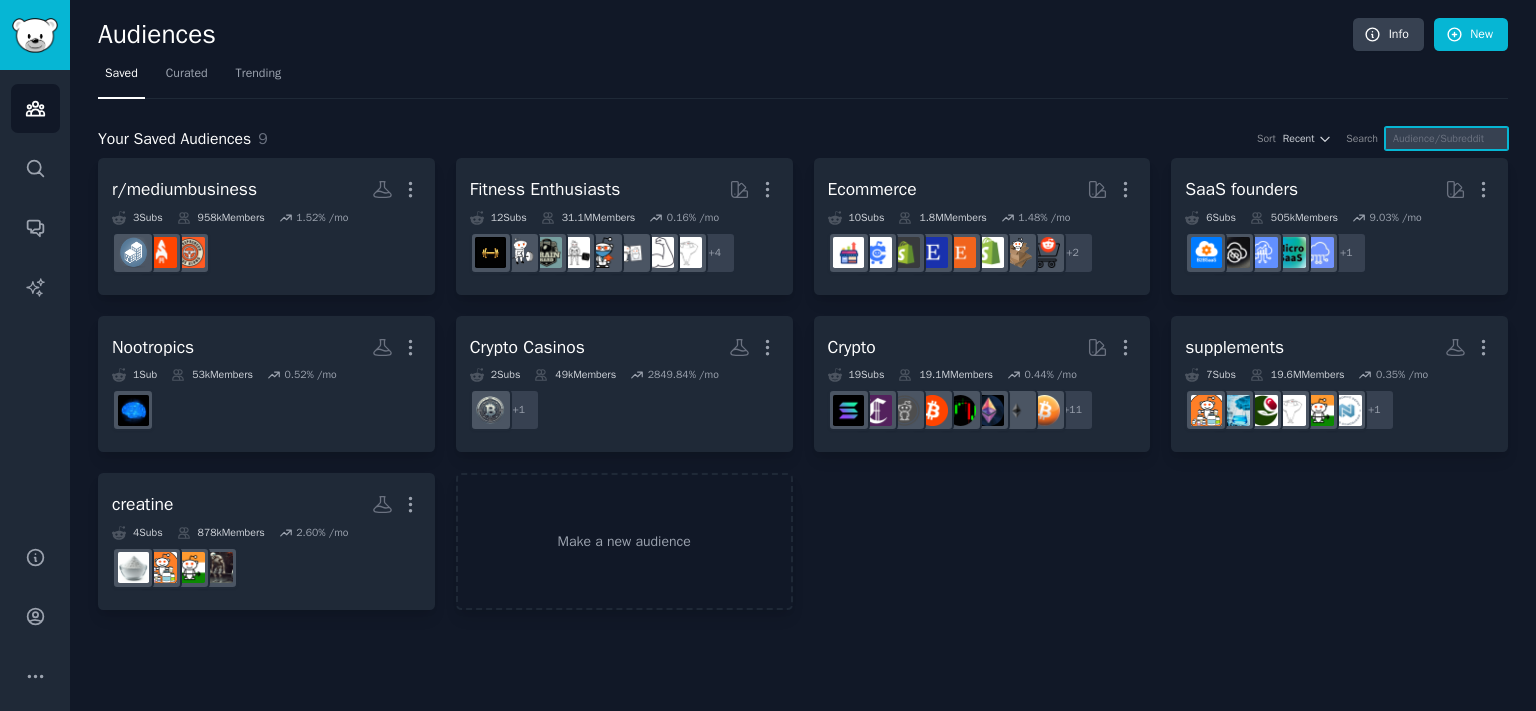 click at bounding box center (1446, 138) 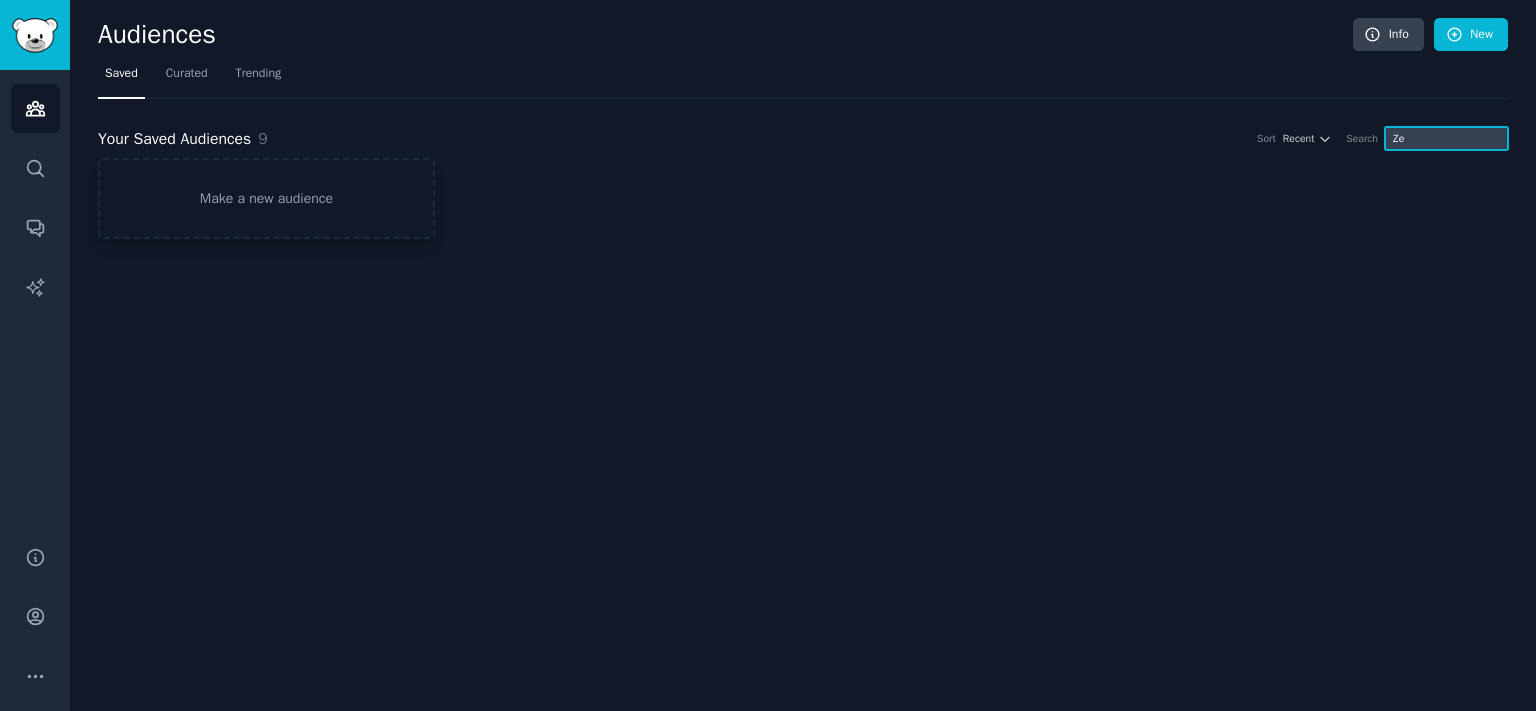 type on "Z" 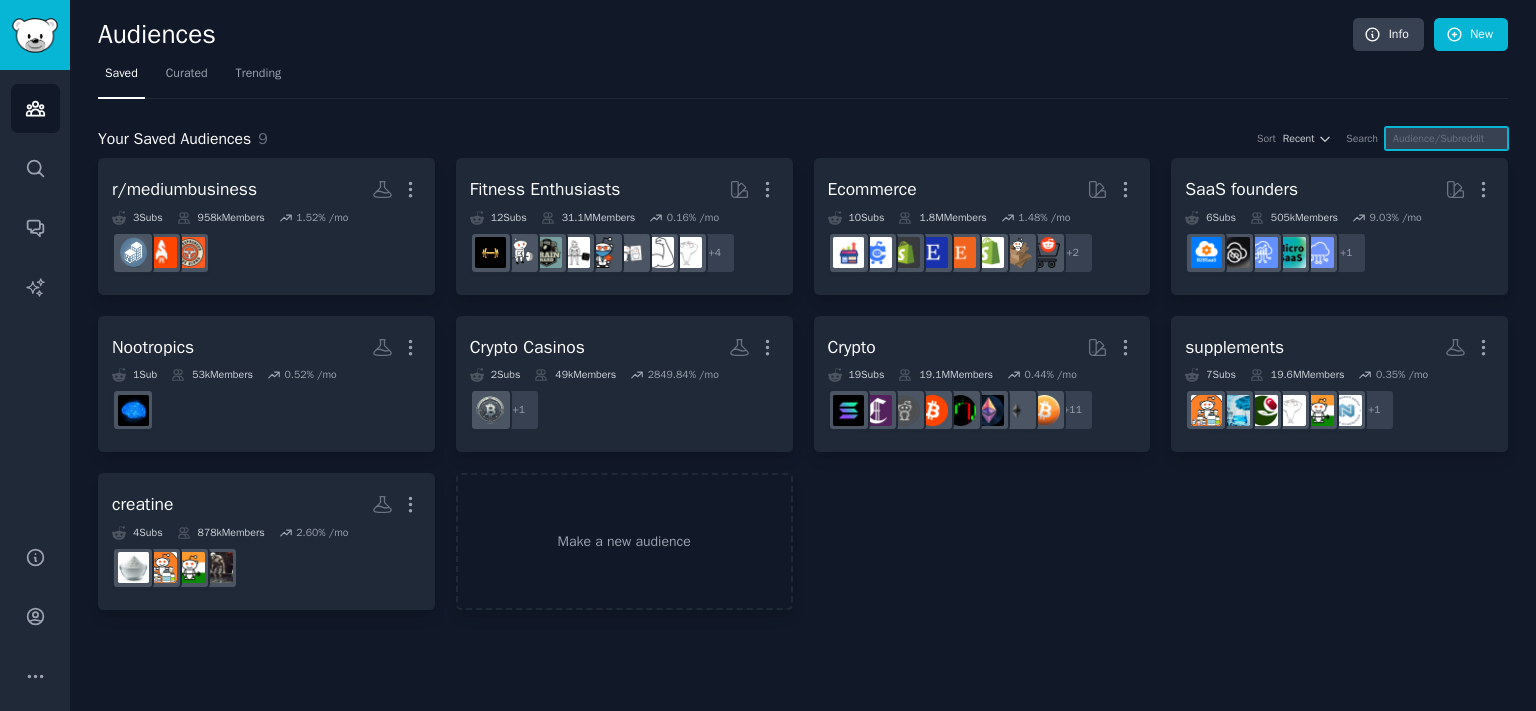 type 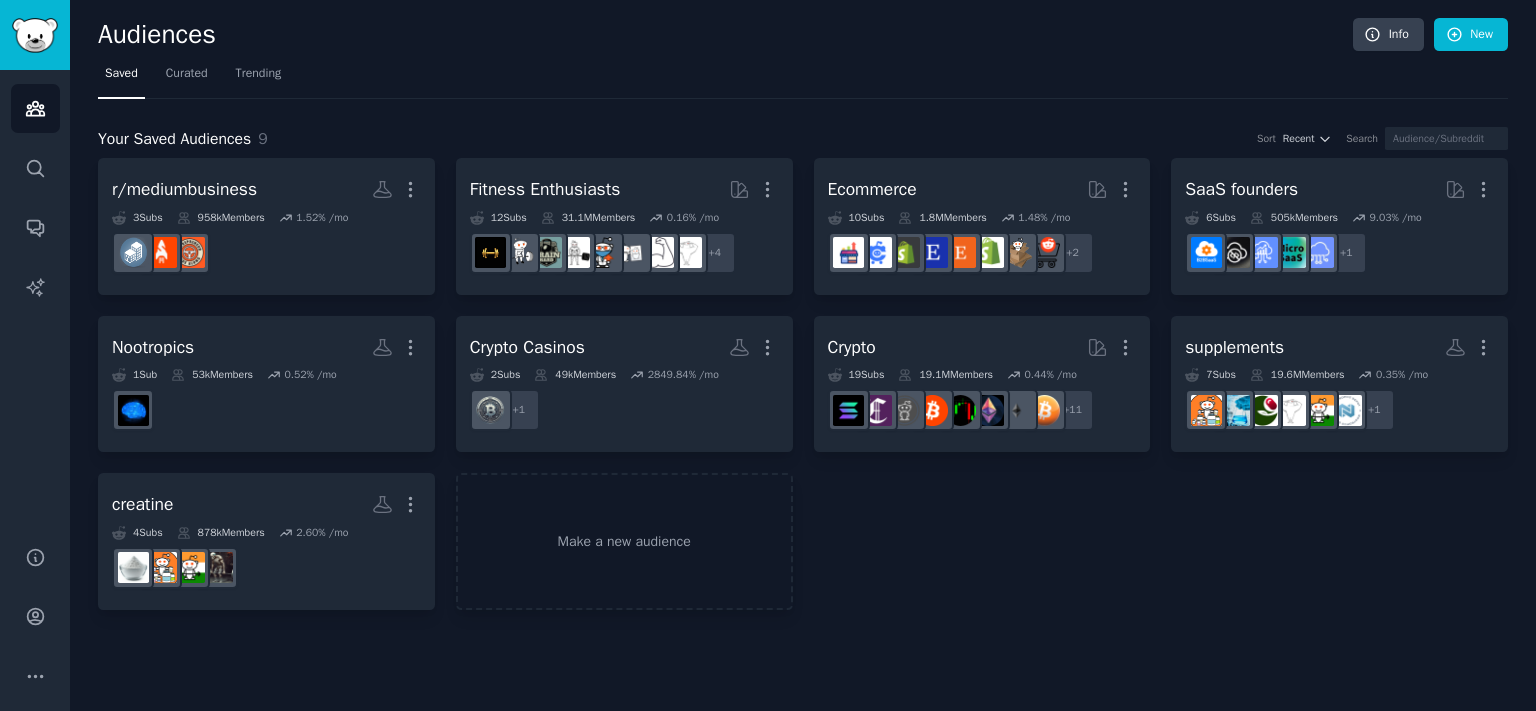 click on "+ 1" at bounding box center [1339, 410] 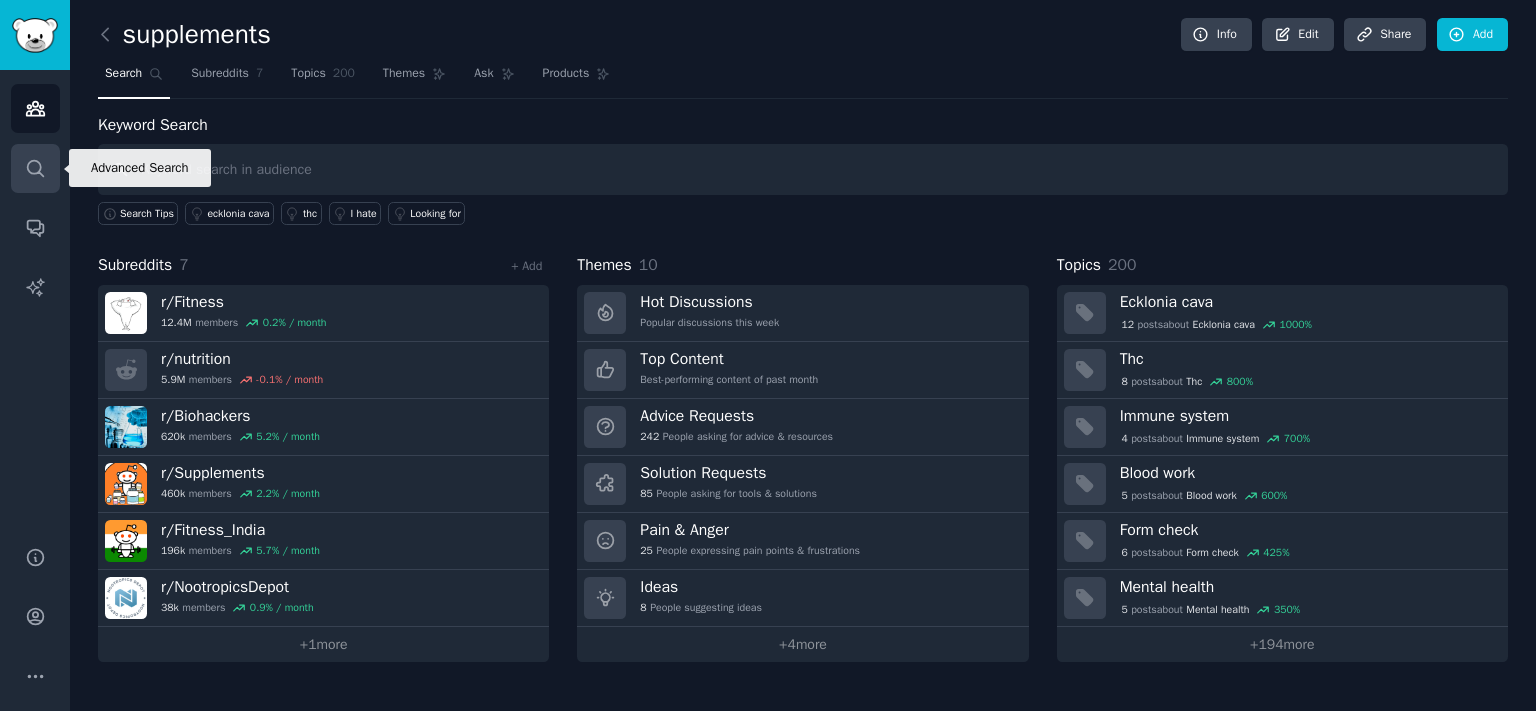 click on "Search" at bounding box center [35, 168] 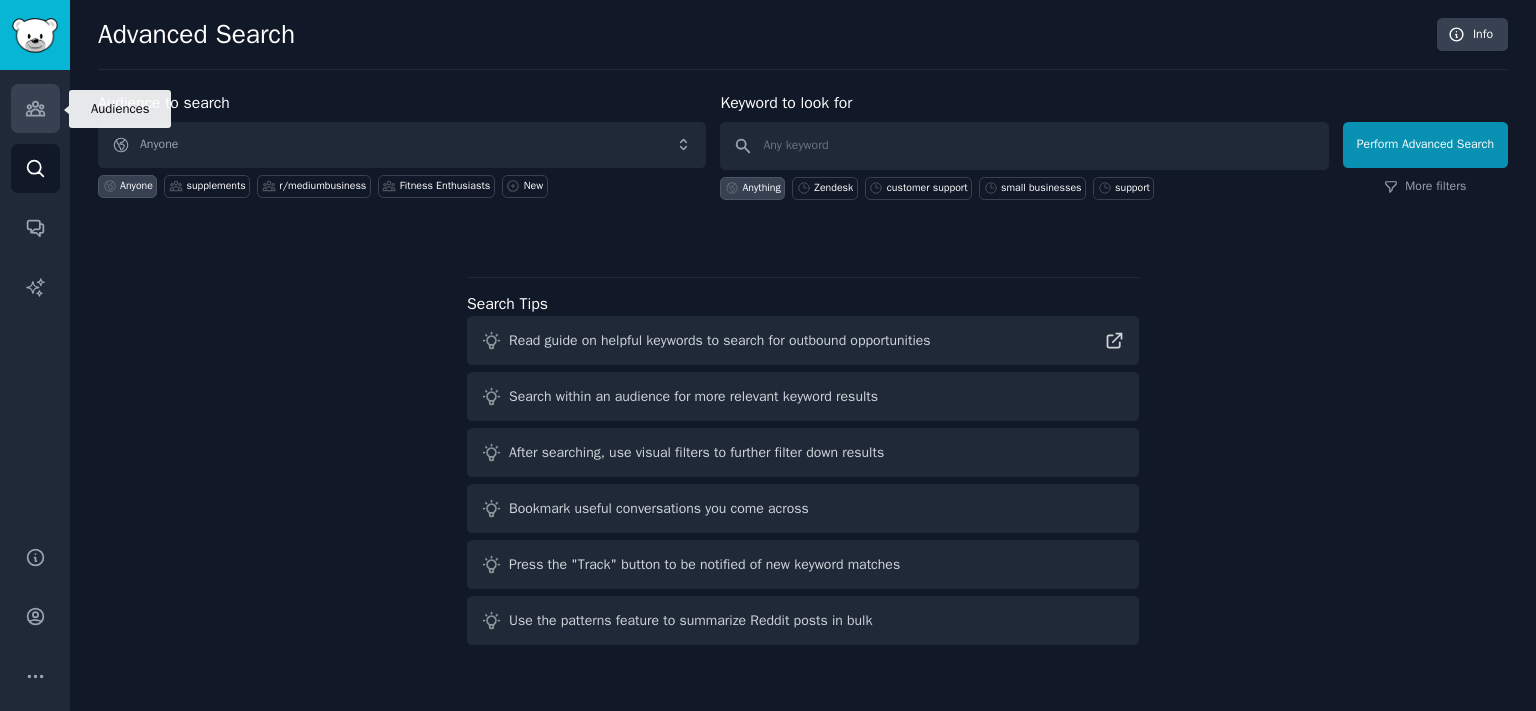 click on "Audiences" at bounding box center (35, 108) 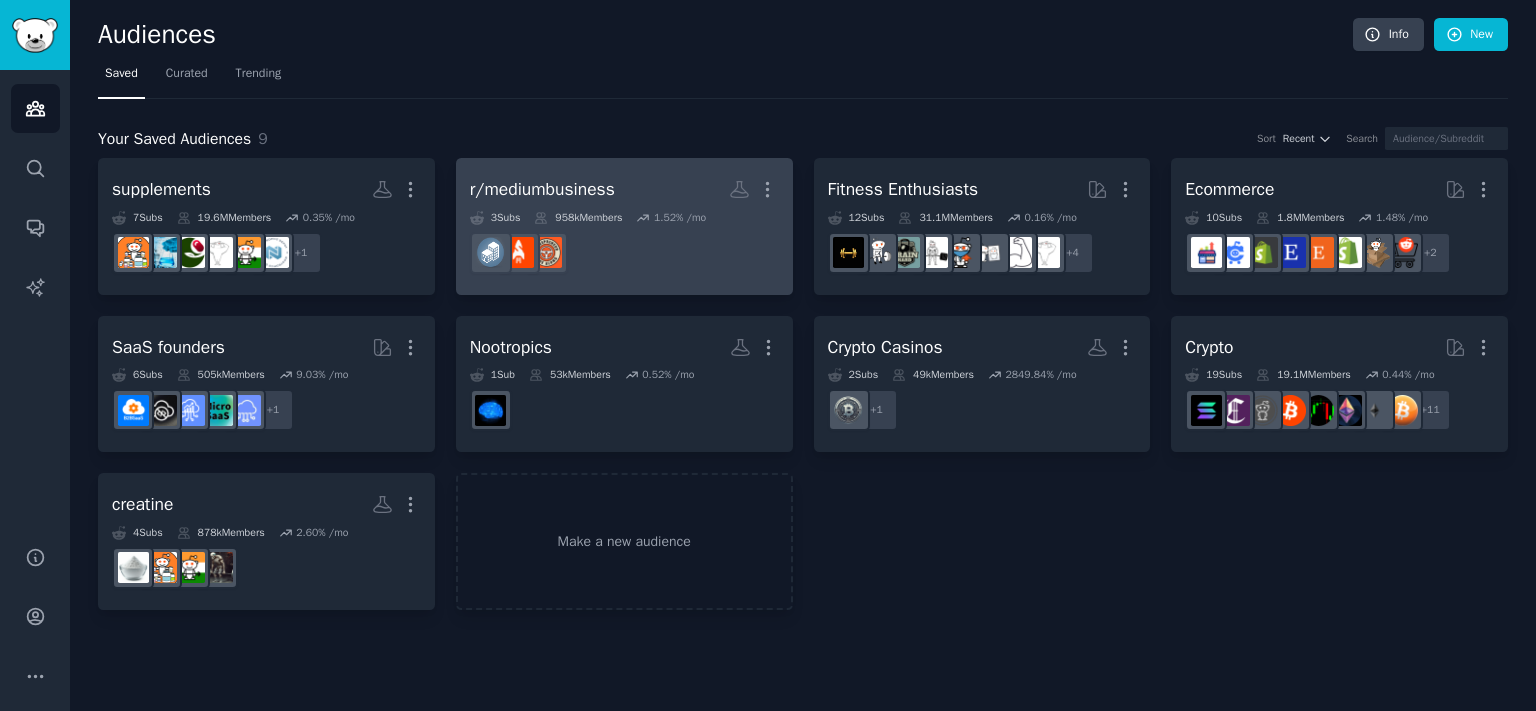 click on "958k  Members" at bounding box center (578, 218) 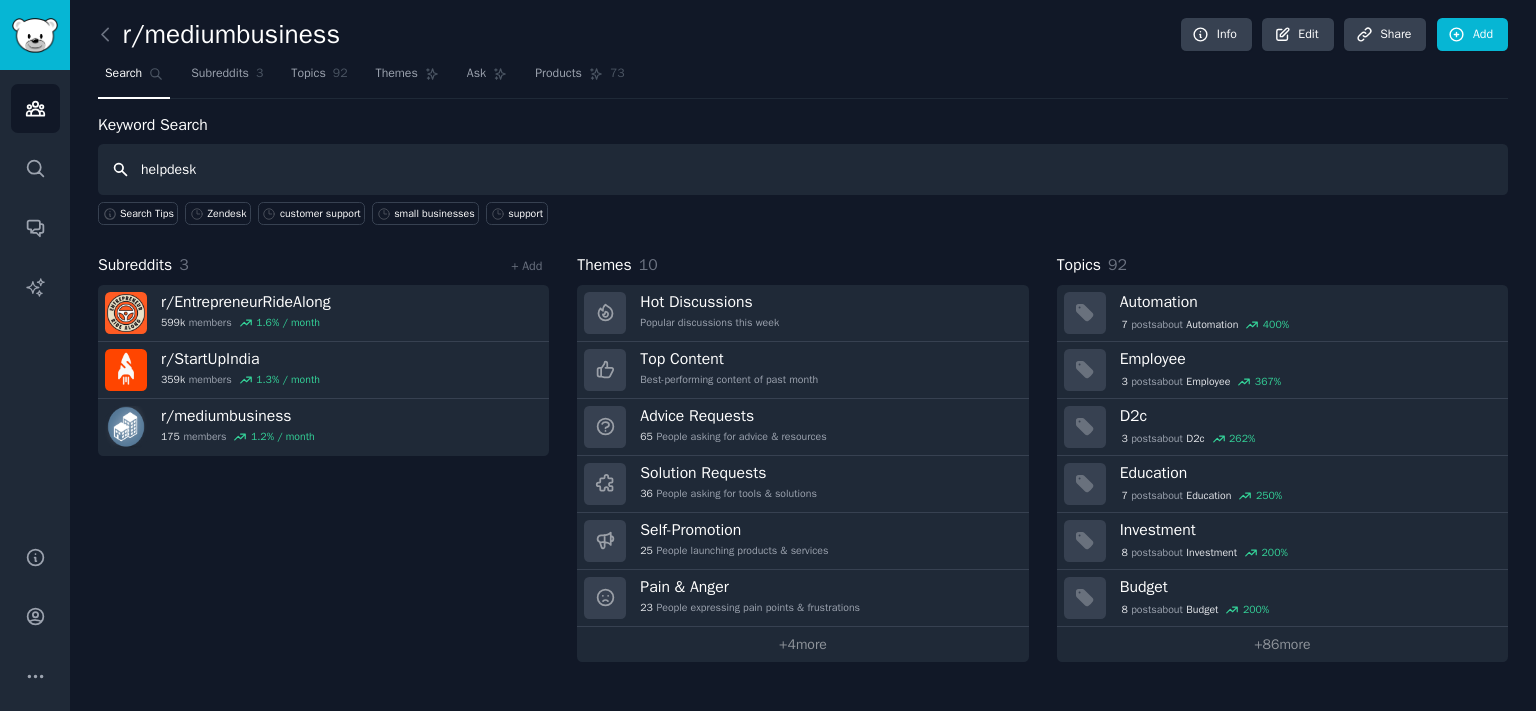 type on "helpdesk" 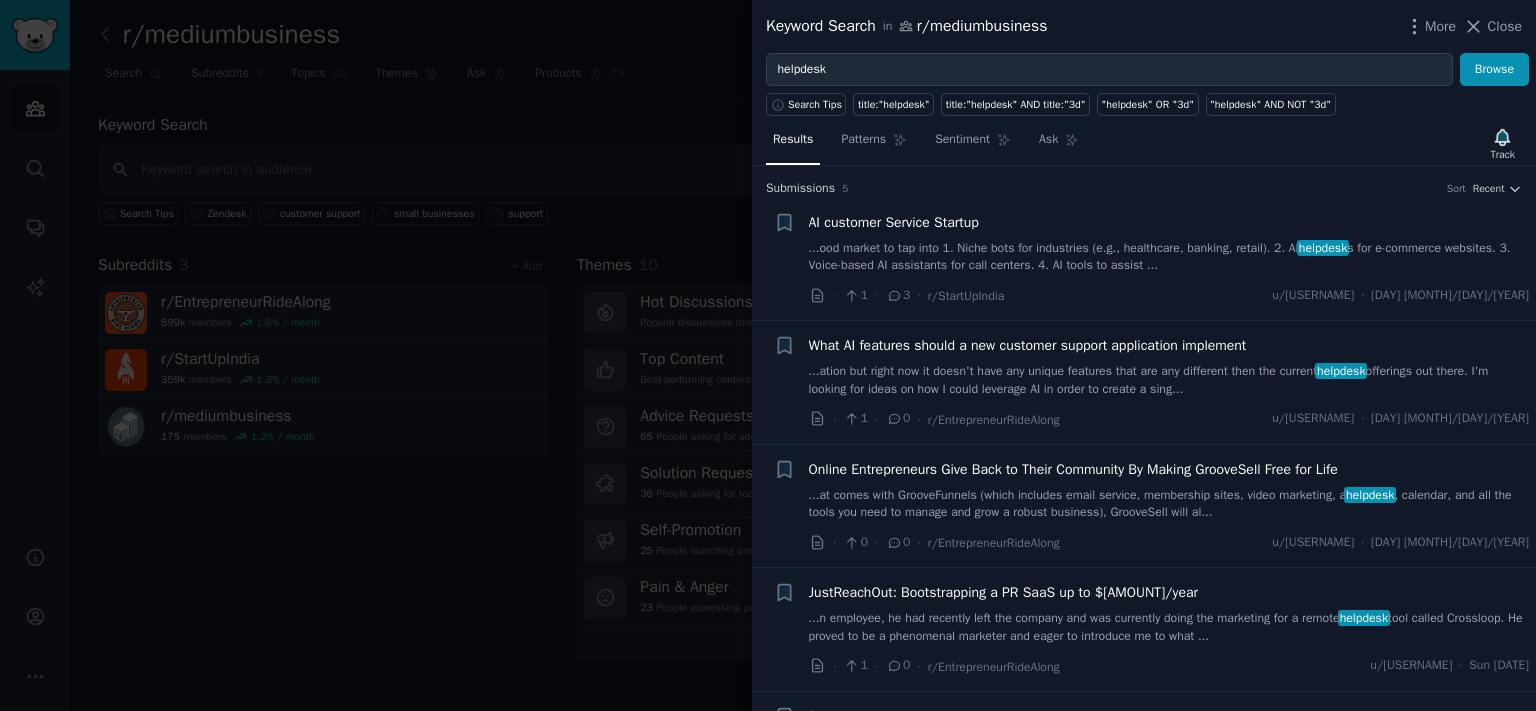 click at bounding box center (768, 355) 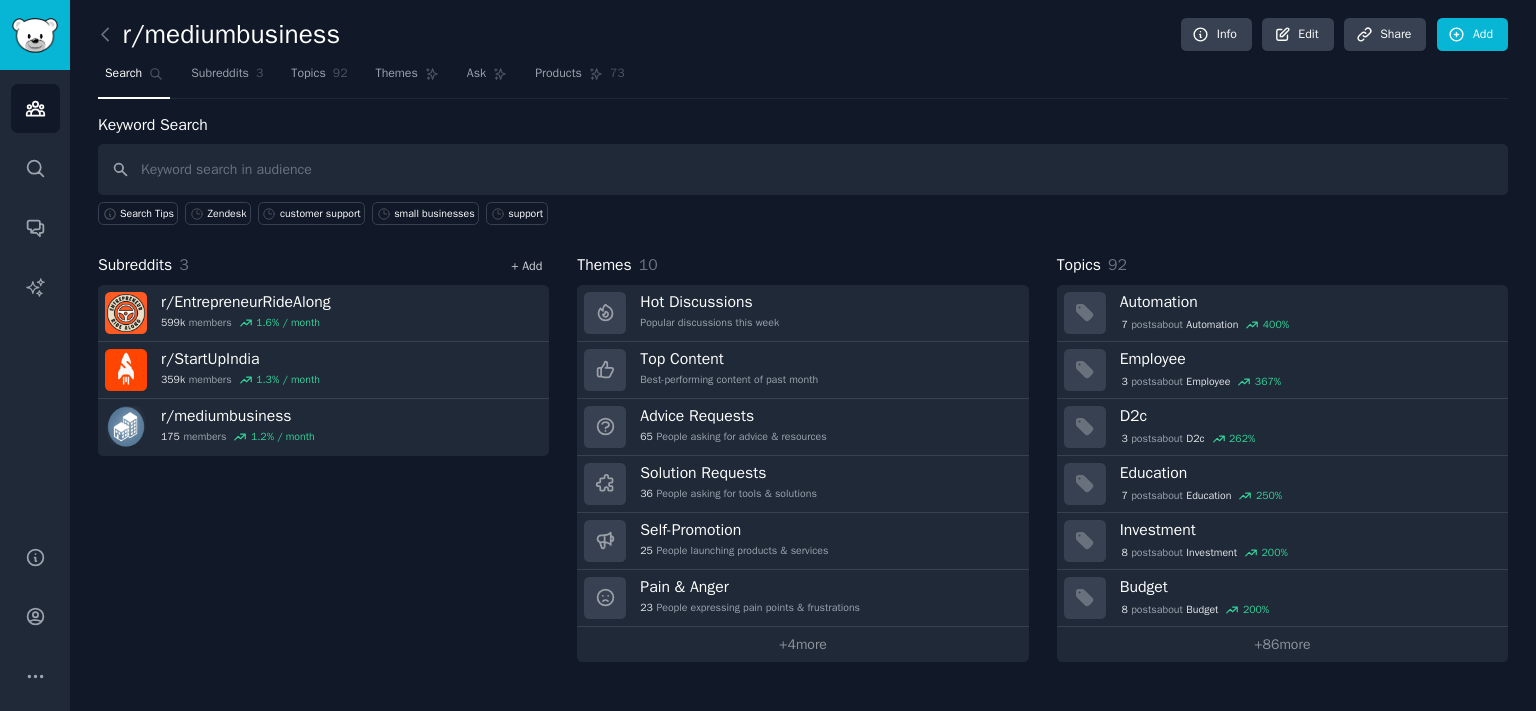 click on "+ Add" at bounding box center [526, 266] 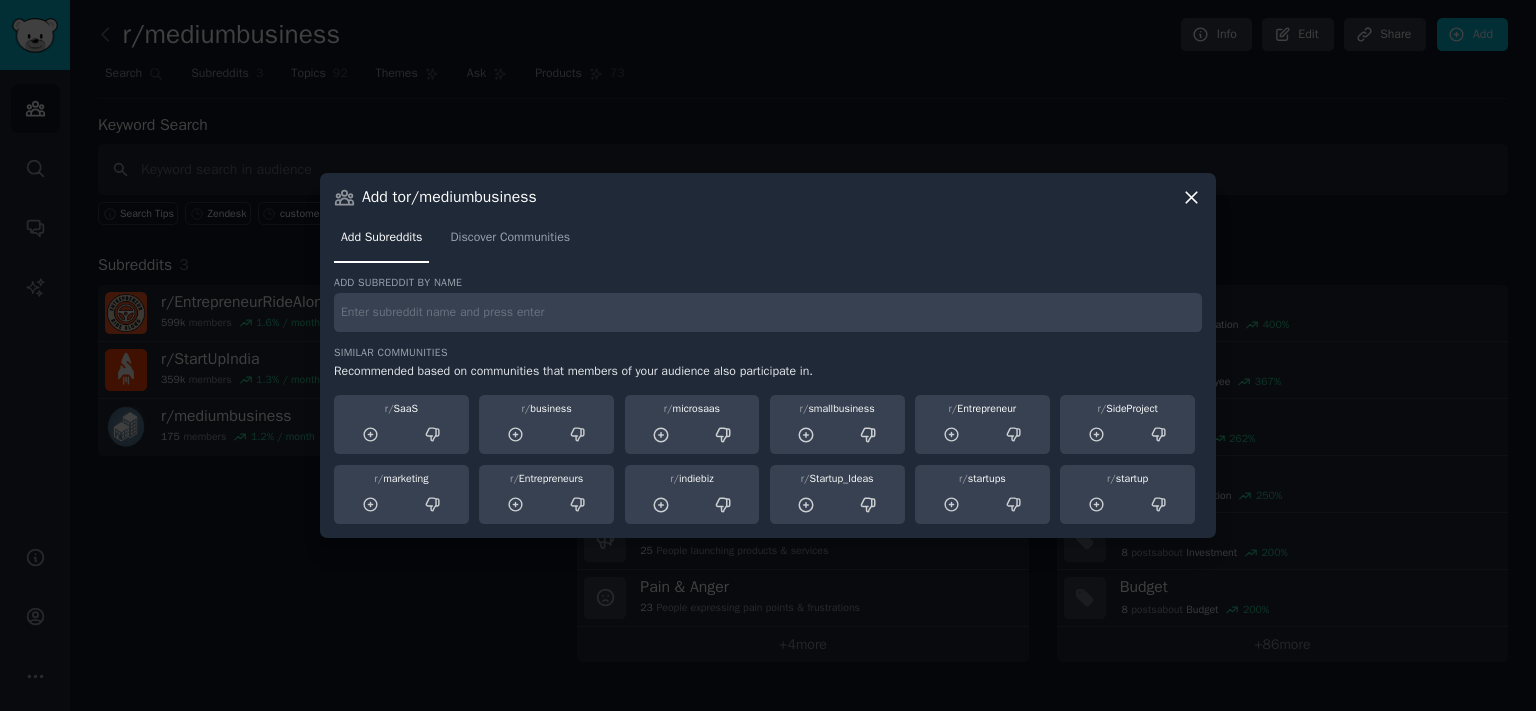 click at bounding box center [768, 312] 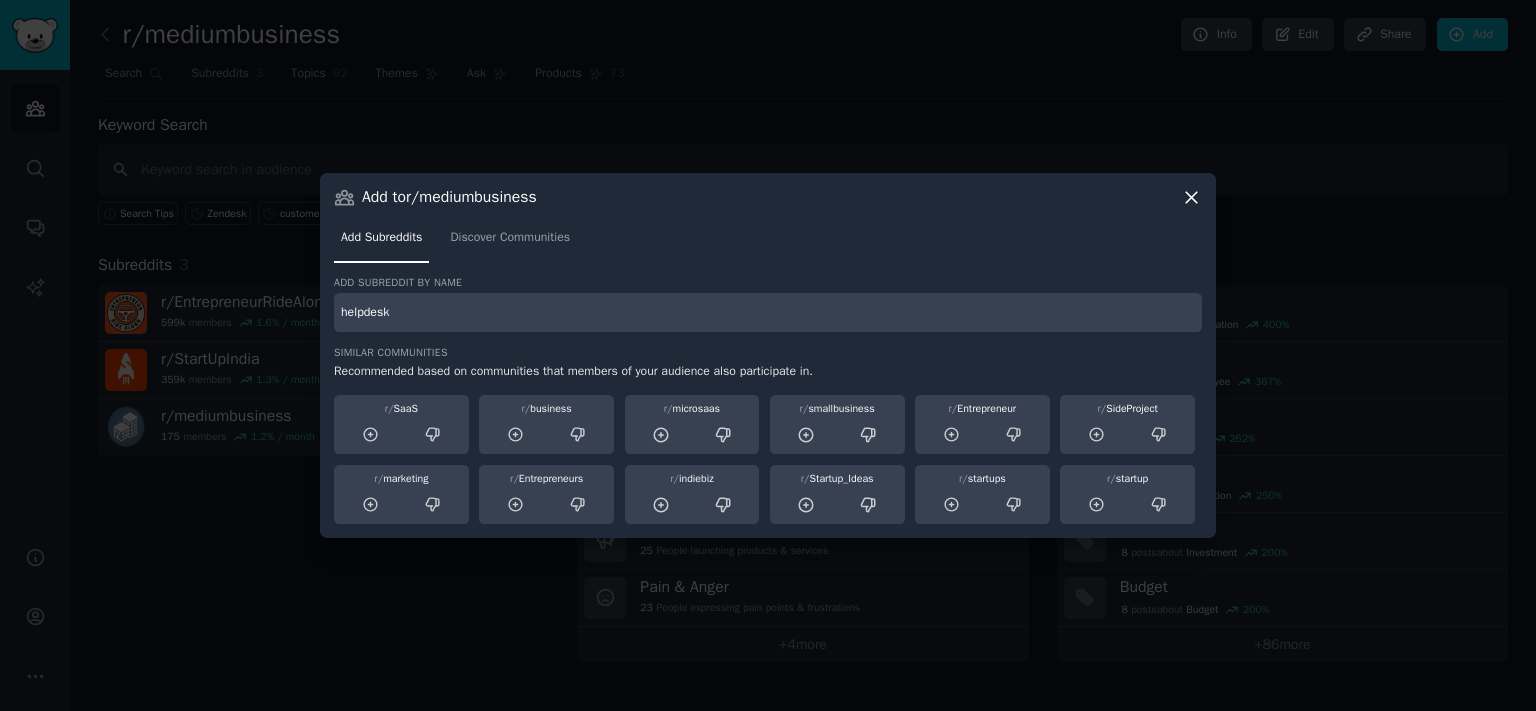 type on "helpdesk" 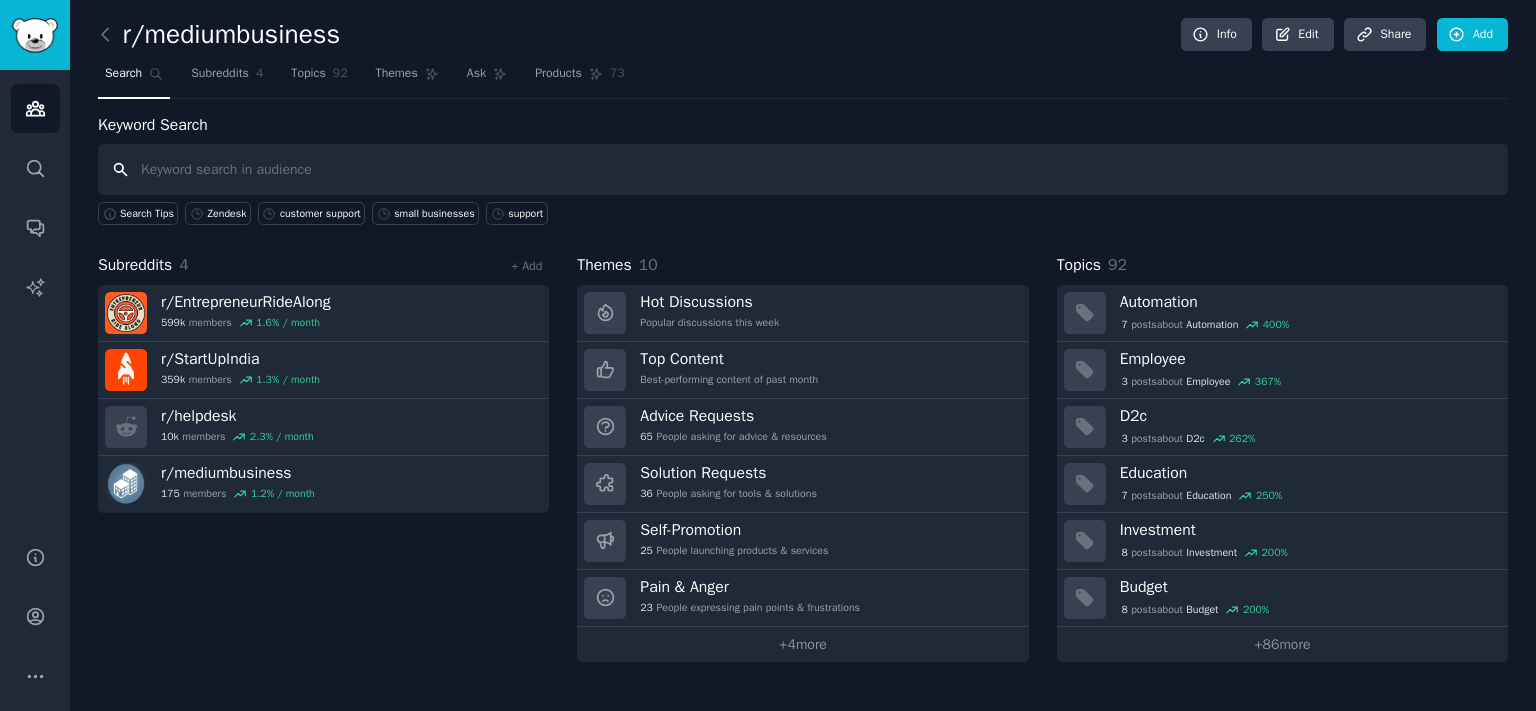 click at bounding box center (803, 169) 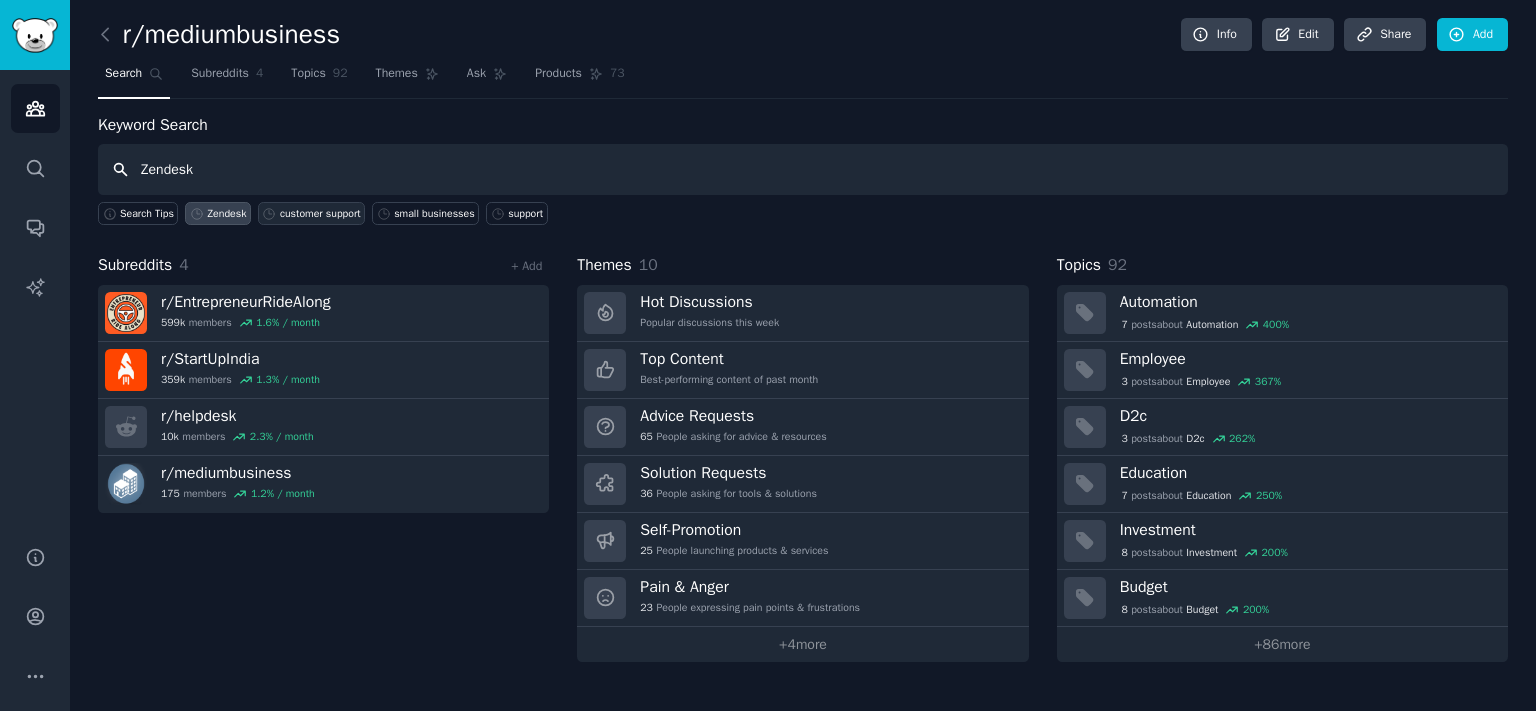 type on "Zendesk" 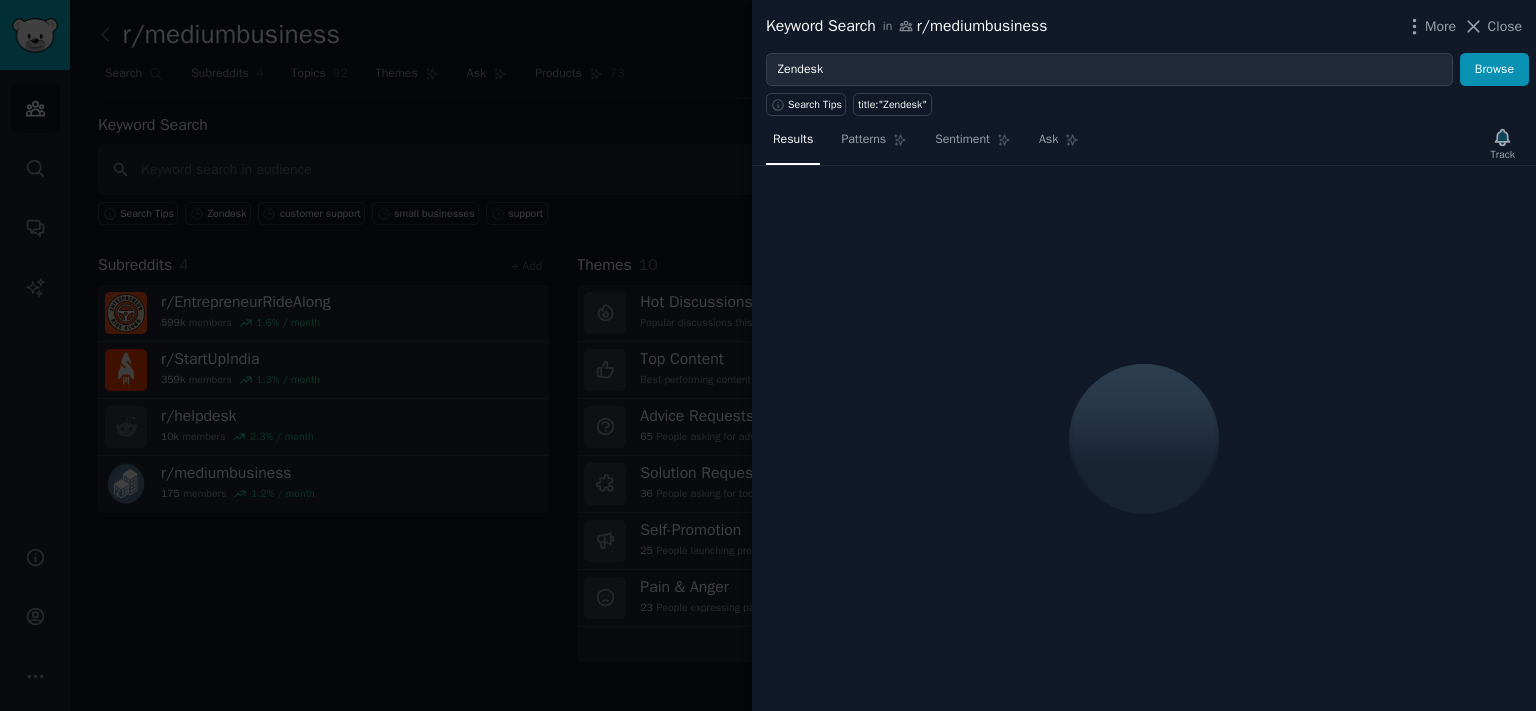 type 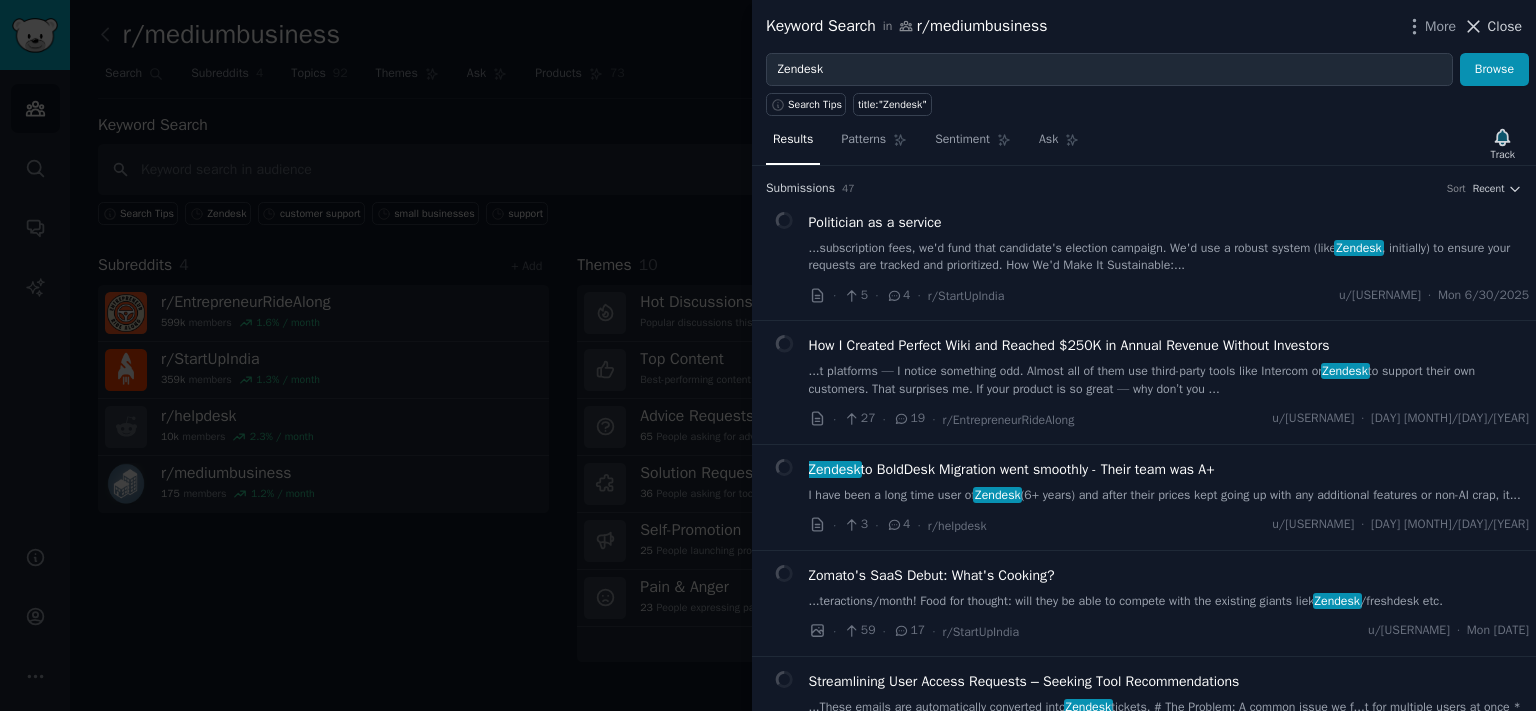 click 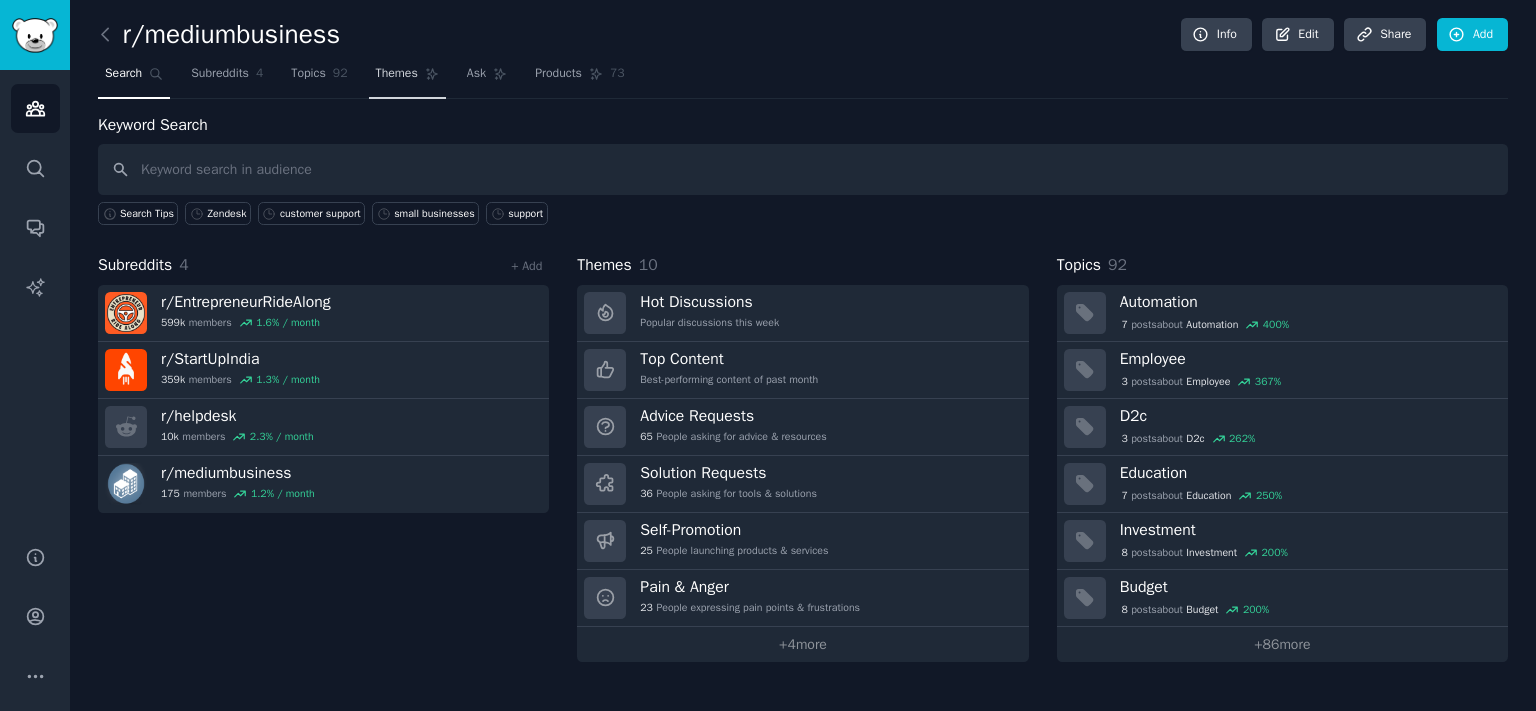 click on "Themes" at bounding box center (397, 74) 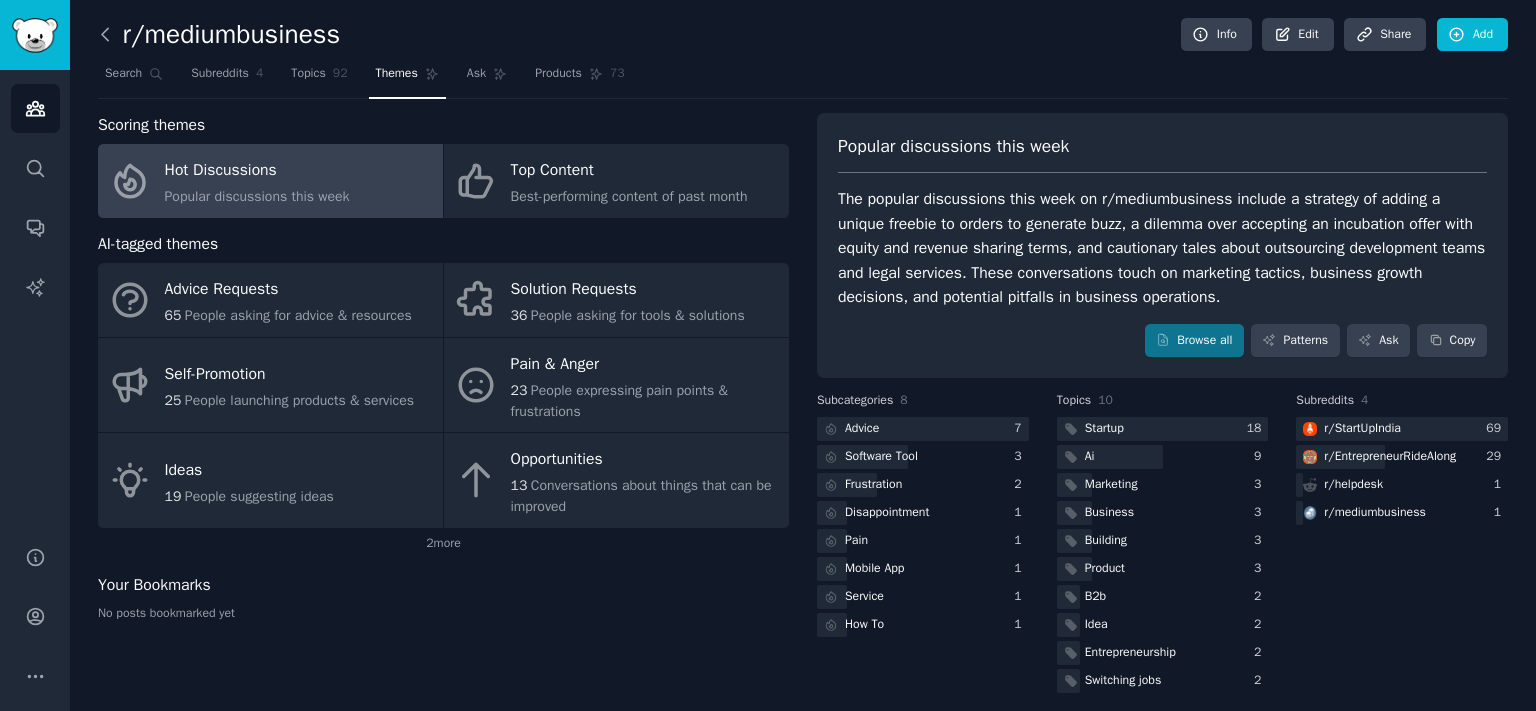 click 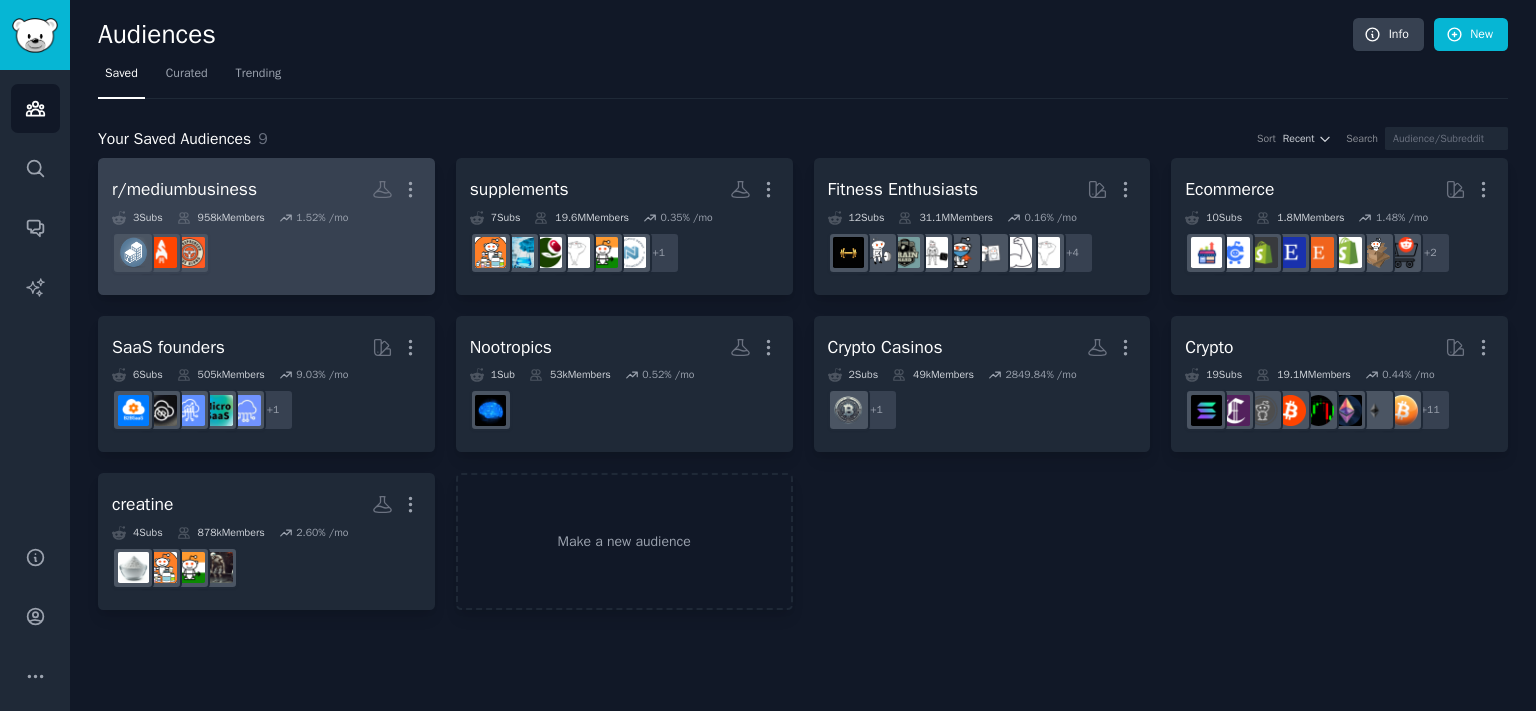click on "r/mediumbusiness Custom Audience More" at bounding box center [266, 189] 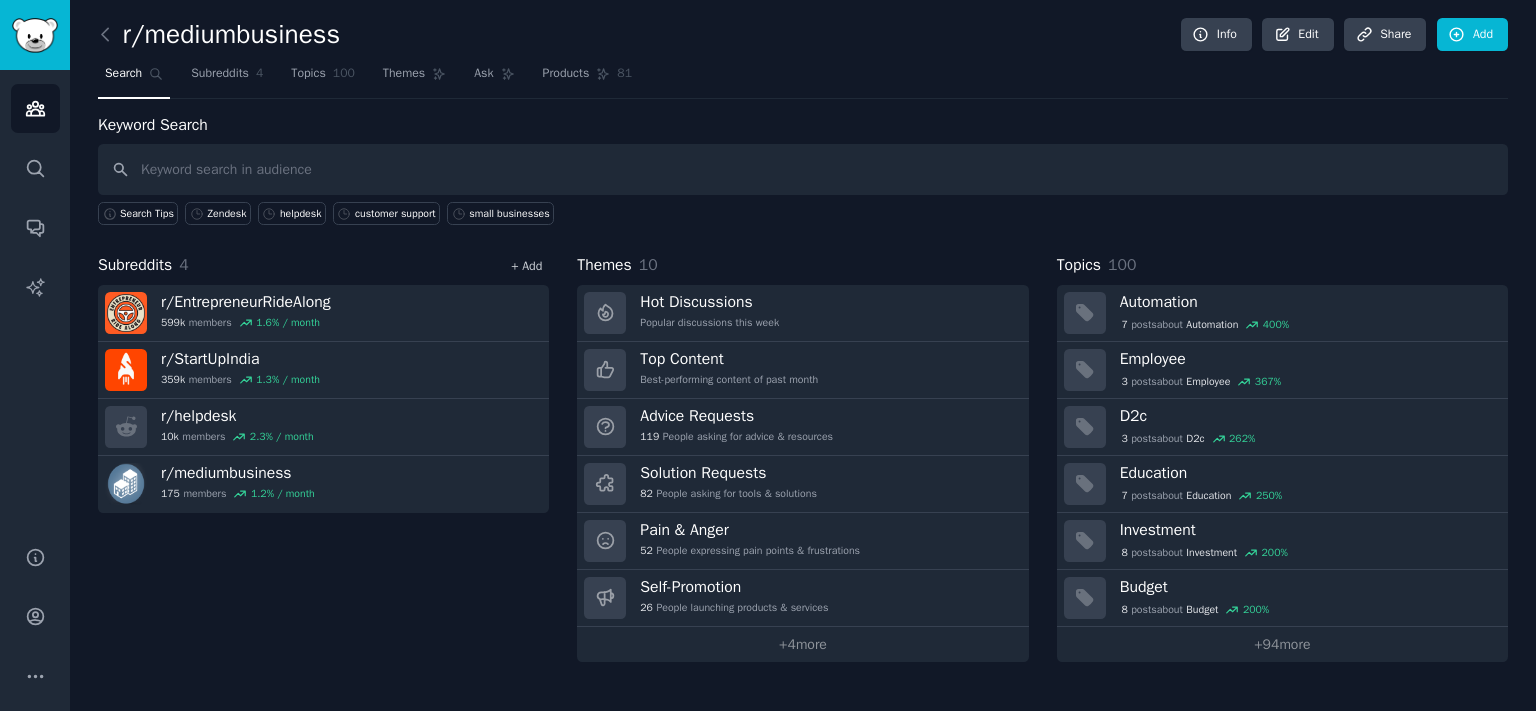 click on "+ Add" at bounding box center [526, 266] 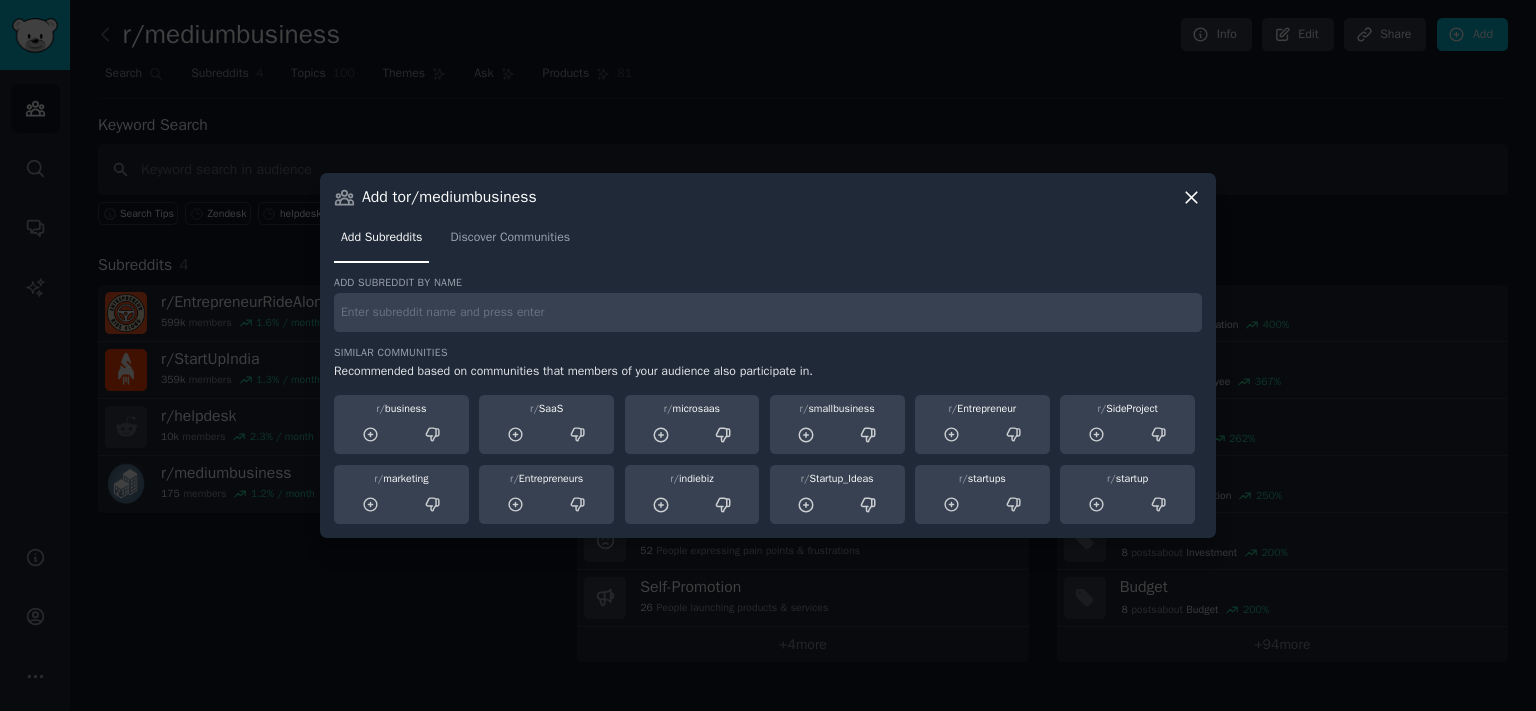 click on "Similar Communities" at bounding box center [768, 353] 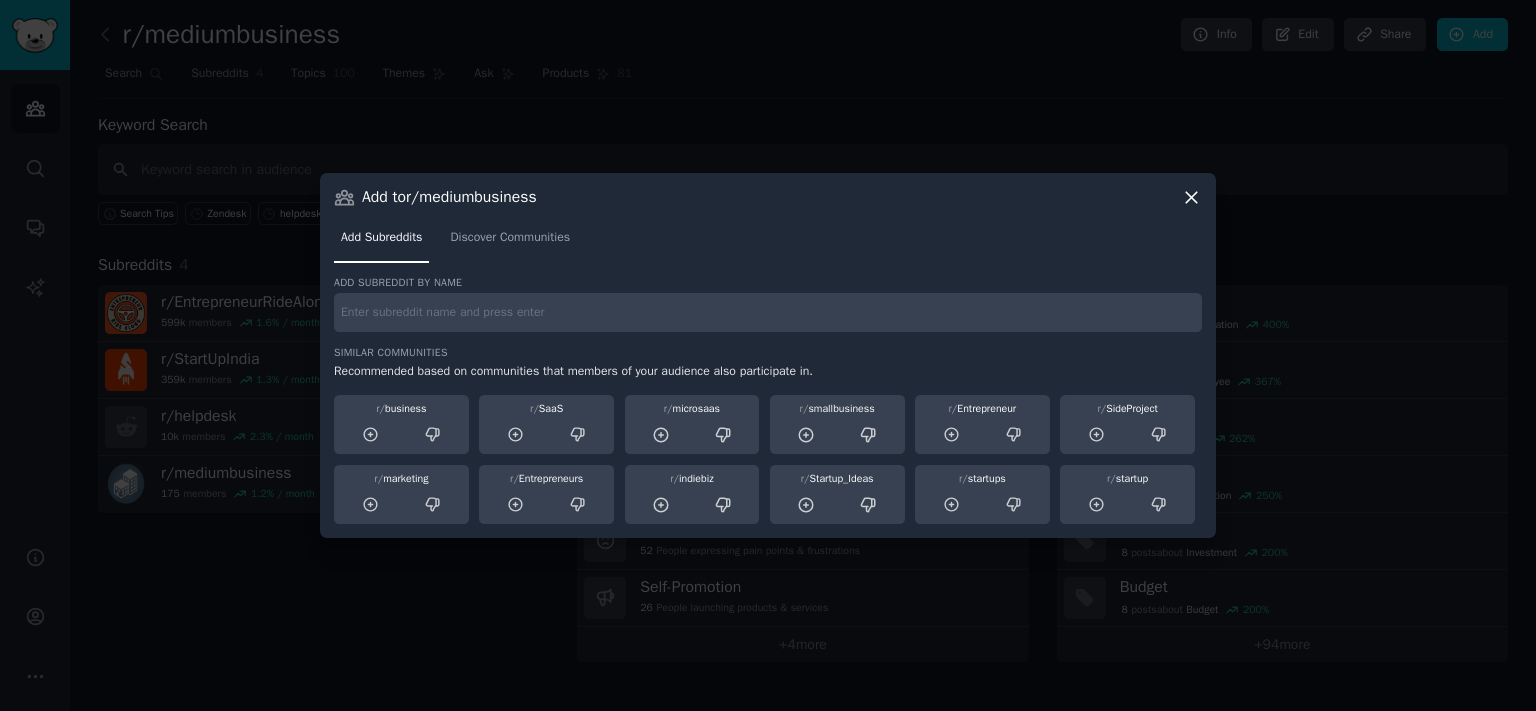 click at bounding box center (768, 312) 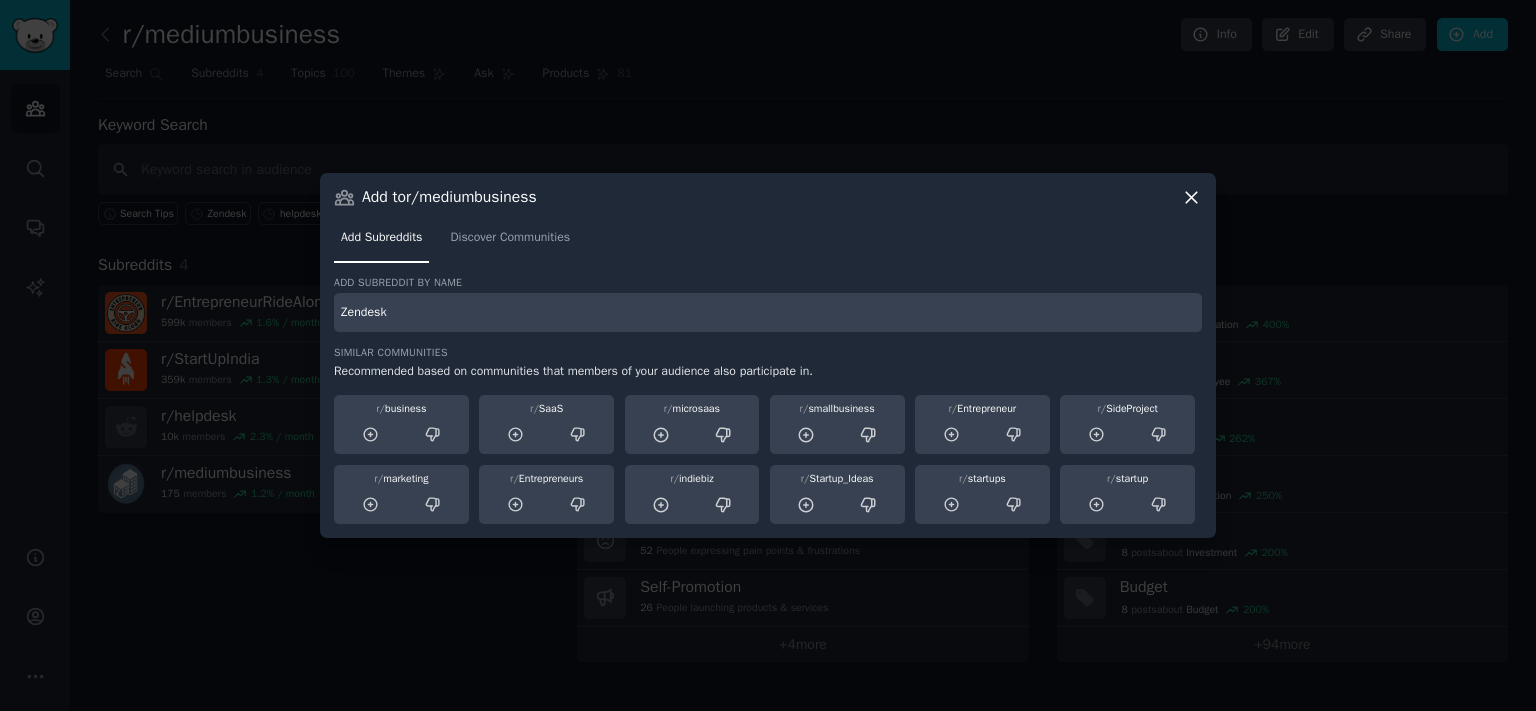type on "Zendesk" 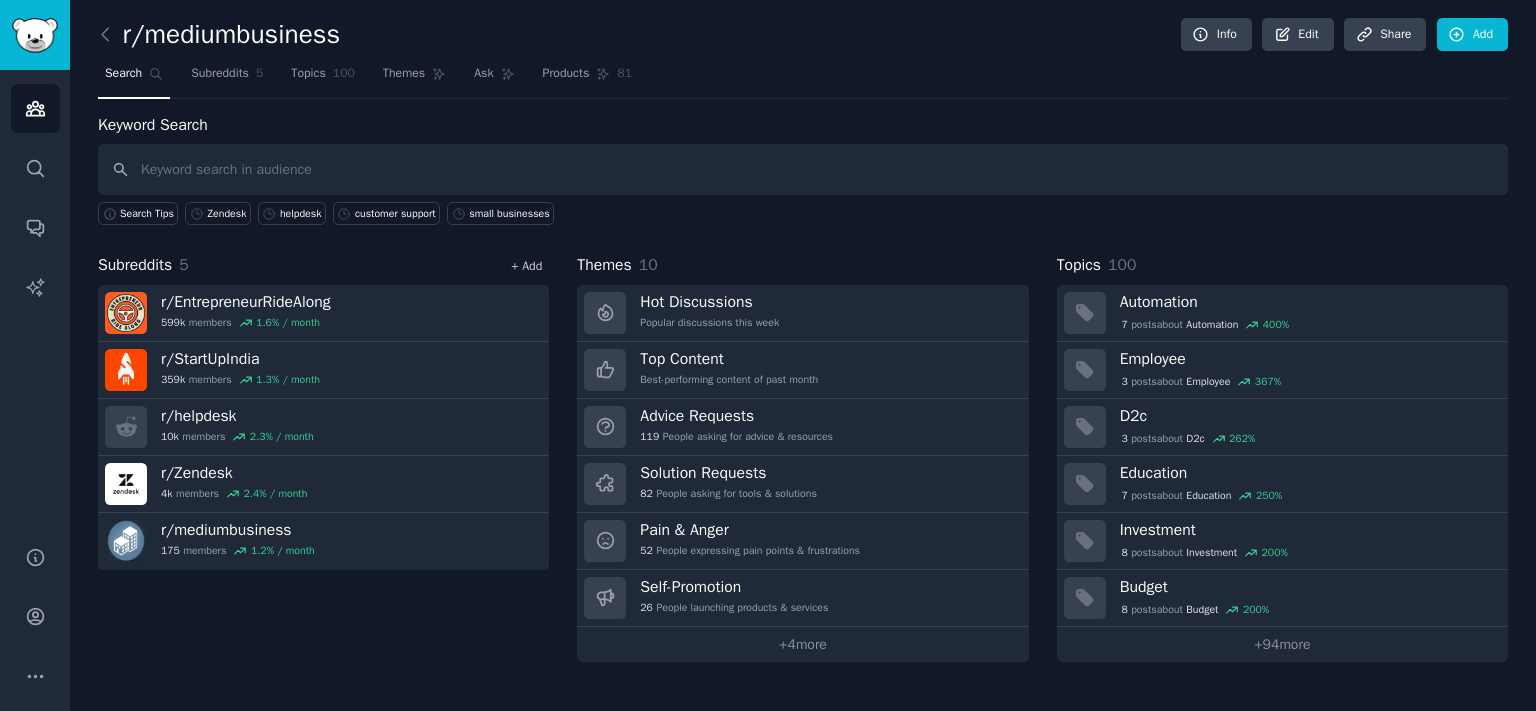 click on "+ Add" at bounding box center [526, 265] 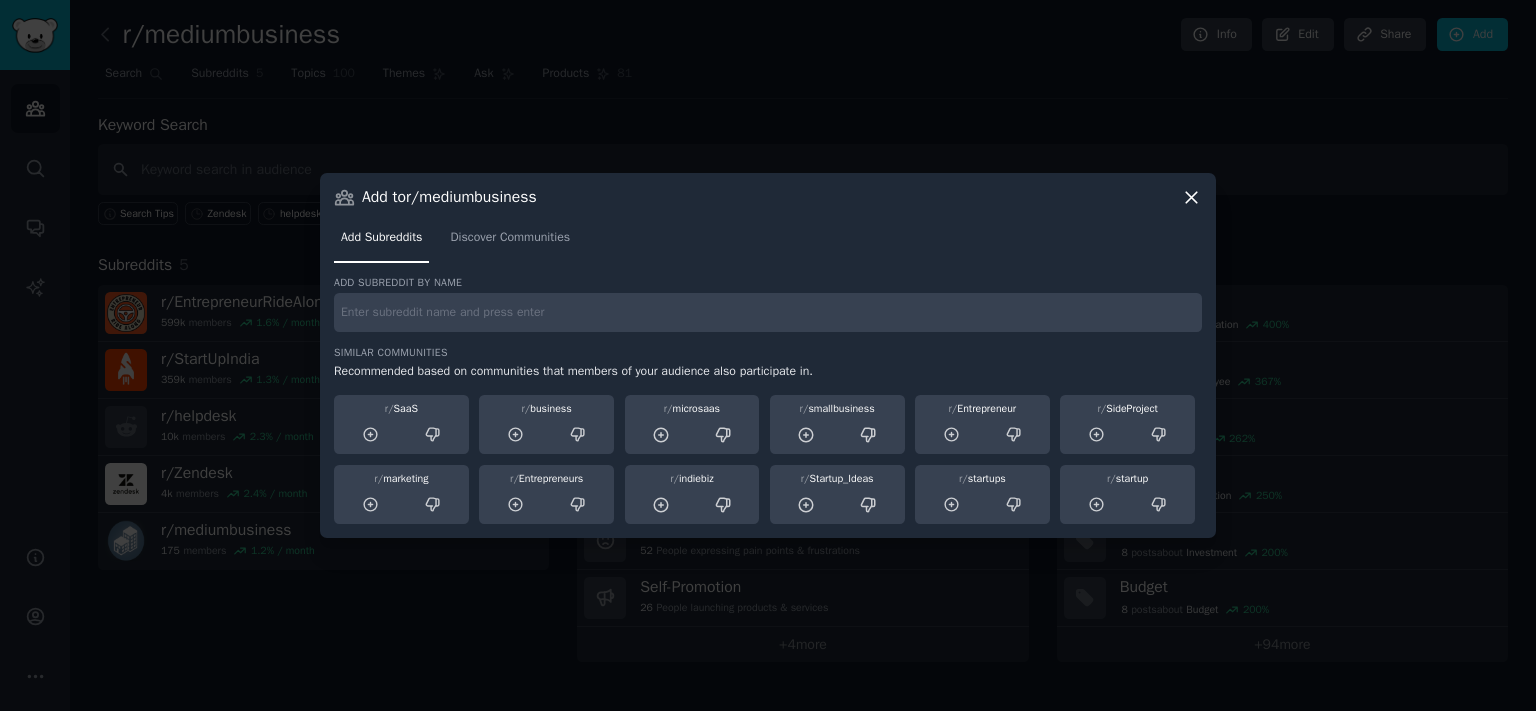click on "Add subreddit by name Similar Communities Recommended based on communities that members of your audience also participate in. r/ SaaS r/ business r/ microsaas r/ smallbusiness r/ Entrepreneur r/ SideProject r/ marketing r/ Entrepreneurs r/ indiebiz r/ Startup_Ideas r/ startups r/ startup" at bounding box center [768, 400] 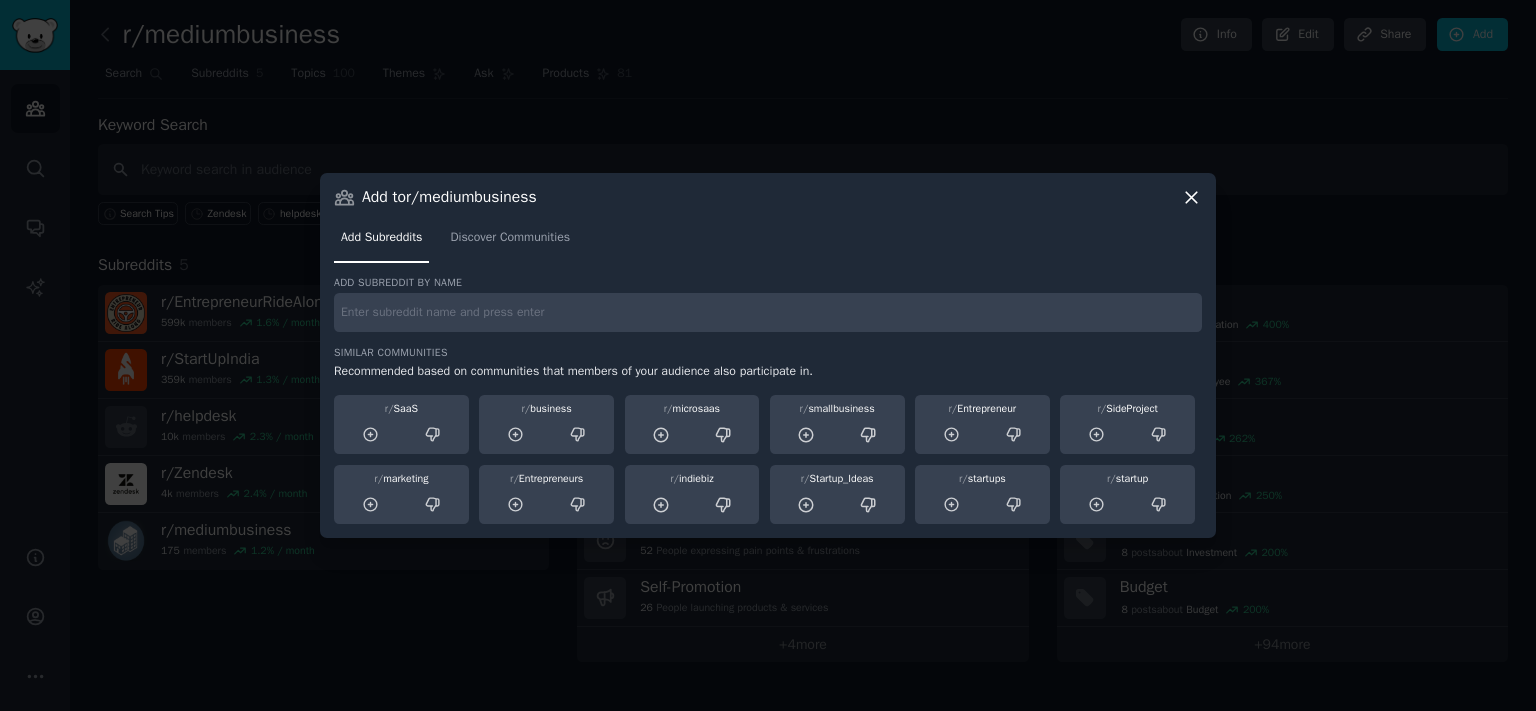 click at bounding box center (768, 312) 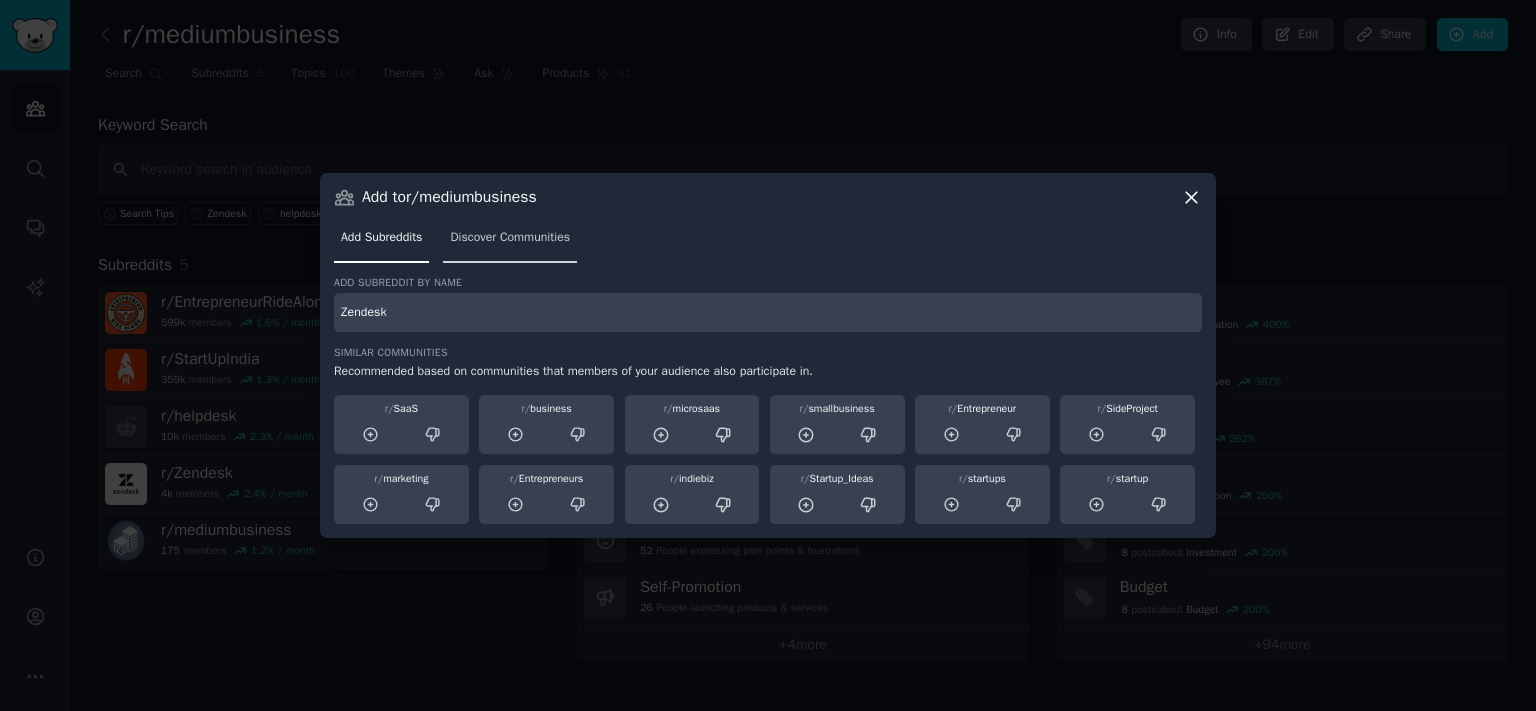 type on "Zendesk" 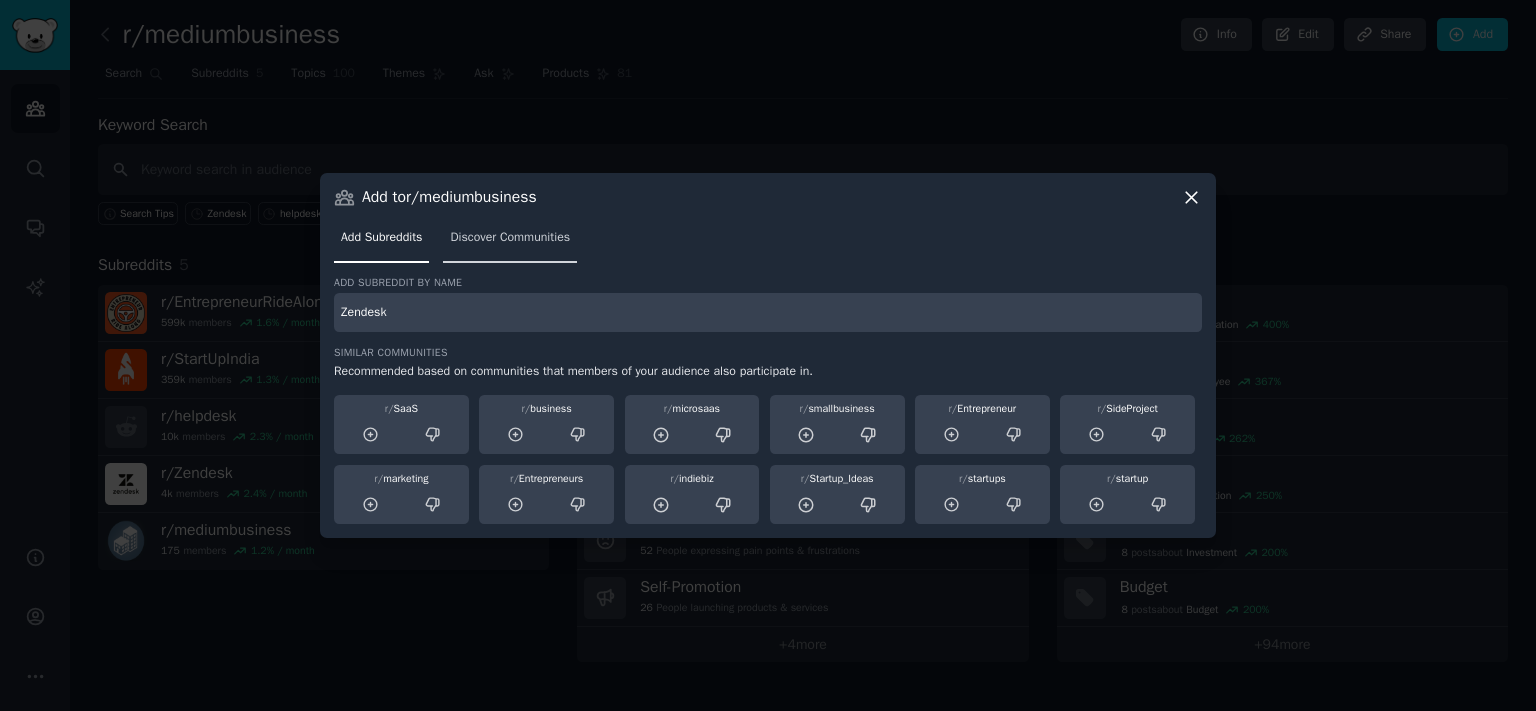 click on "Discover Communities" at bounding box center [510, 238] 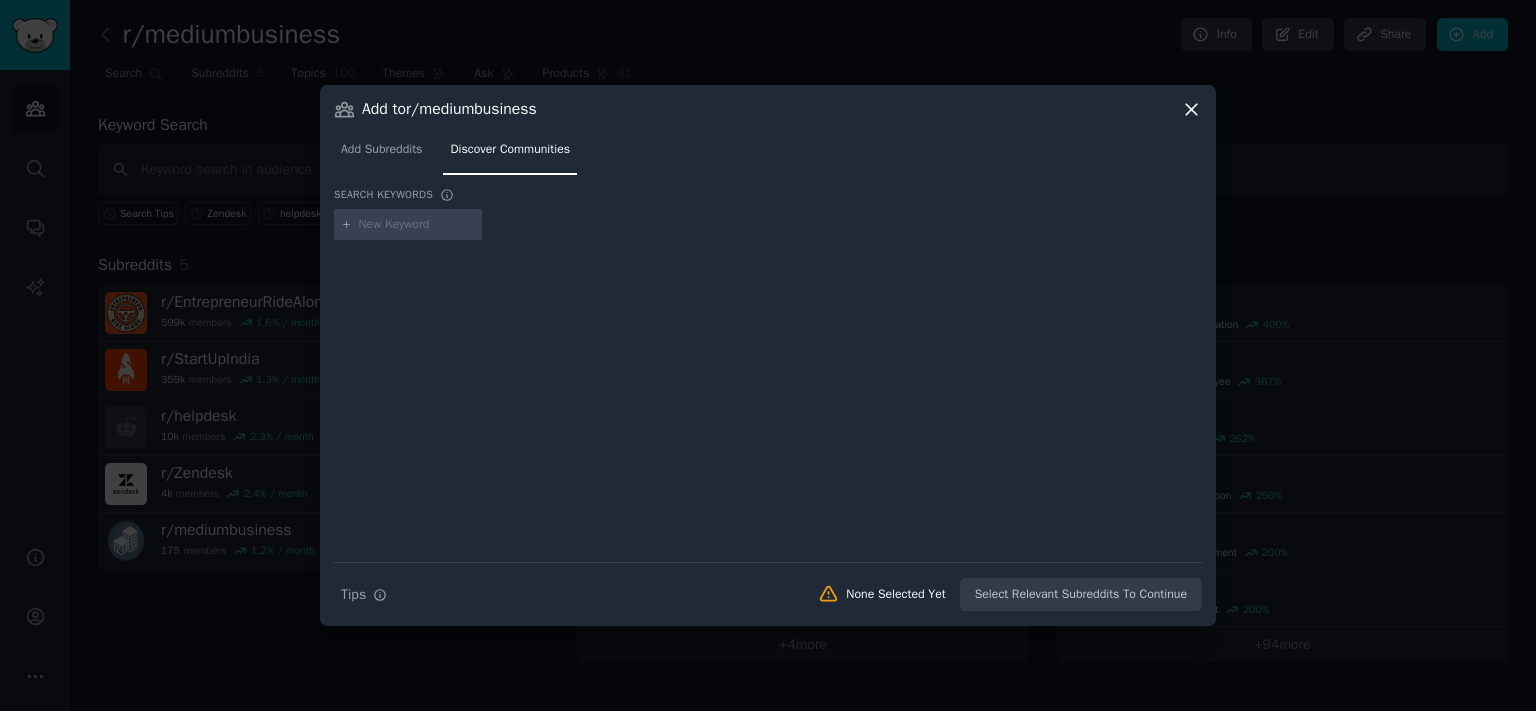 click at bounding box center (417, 225) 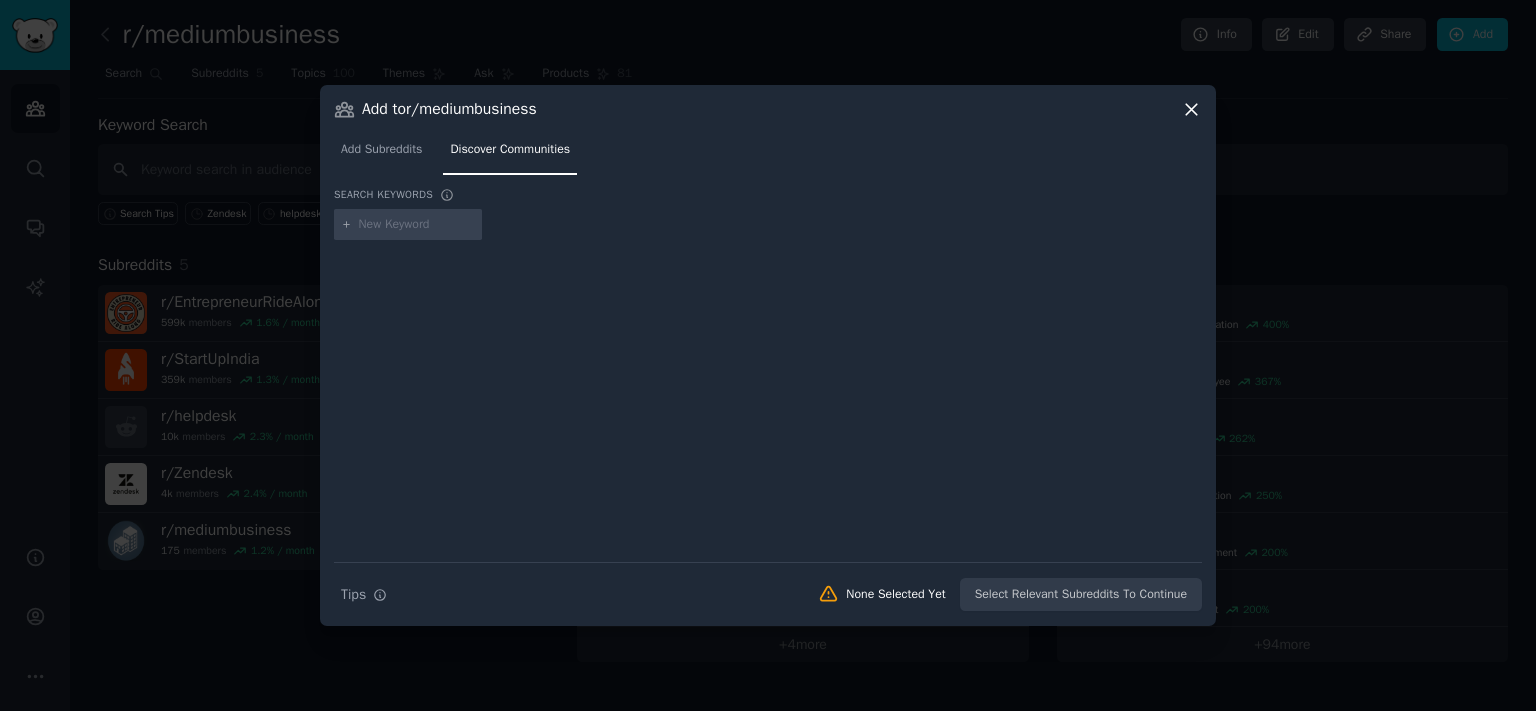 type on "Zendesk" 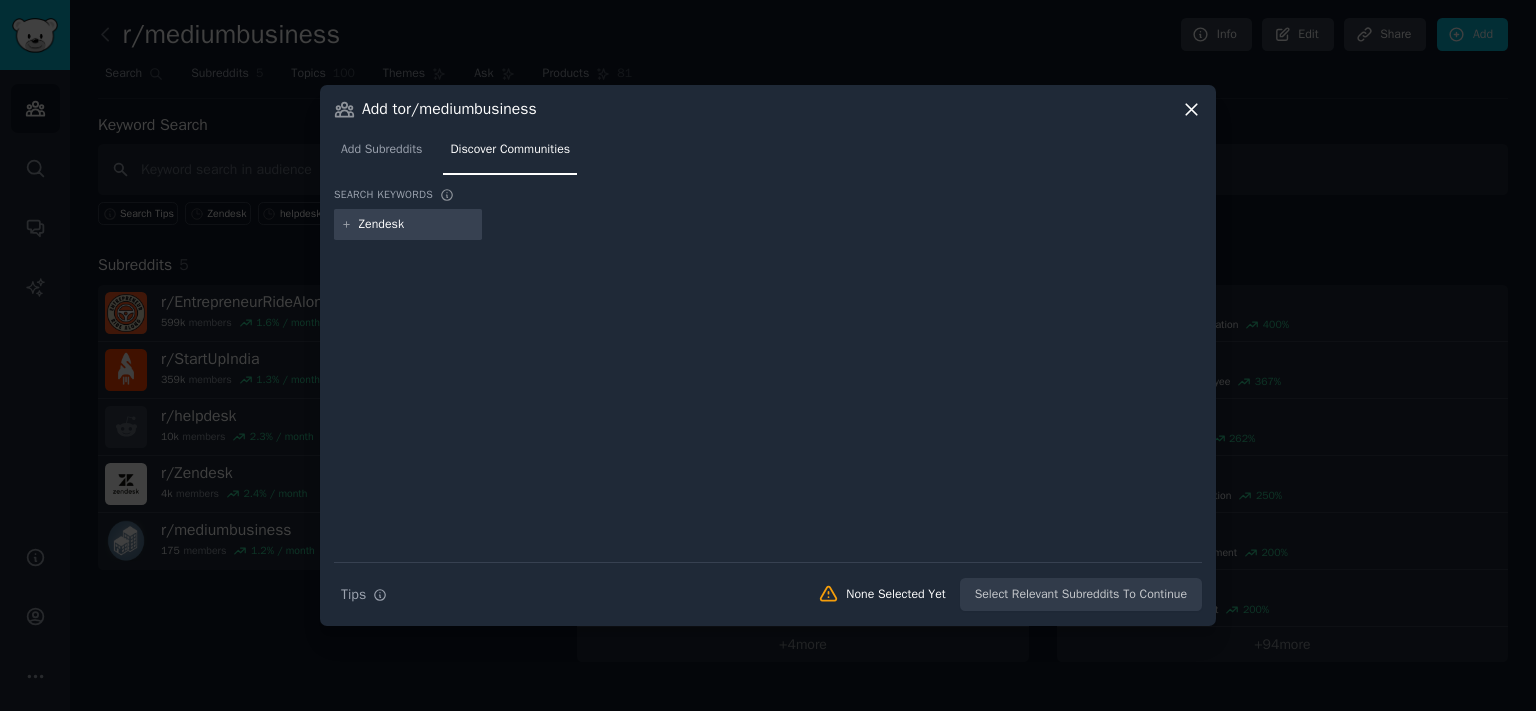 type 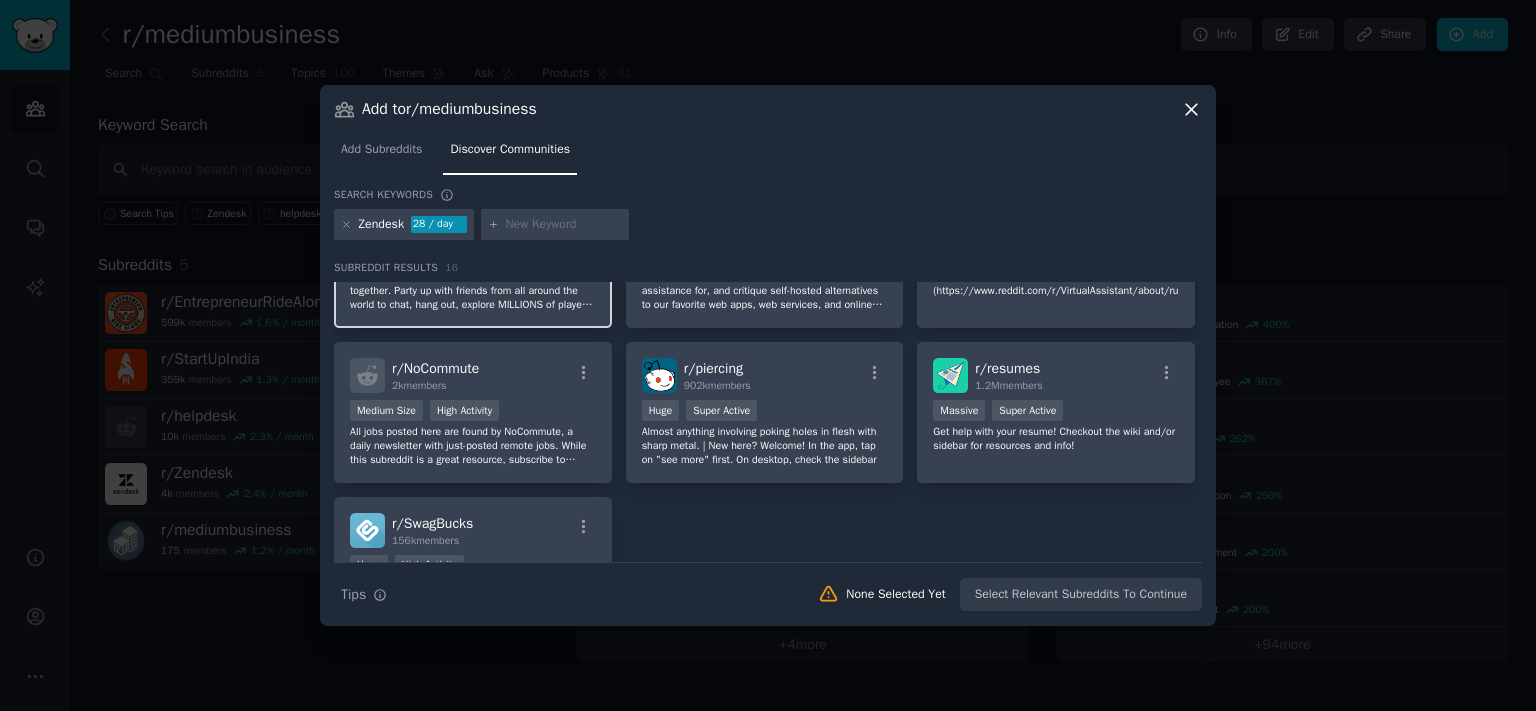 scroll, scrollTop: 552, scrollLeft: 0, axis: vertical 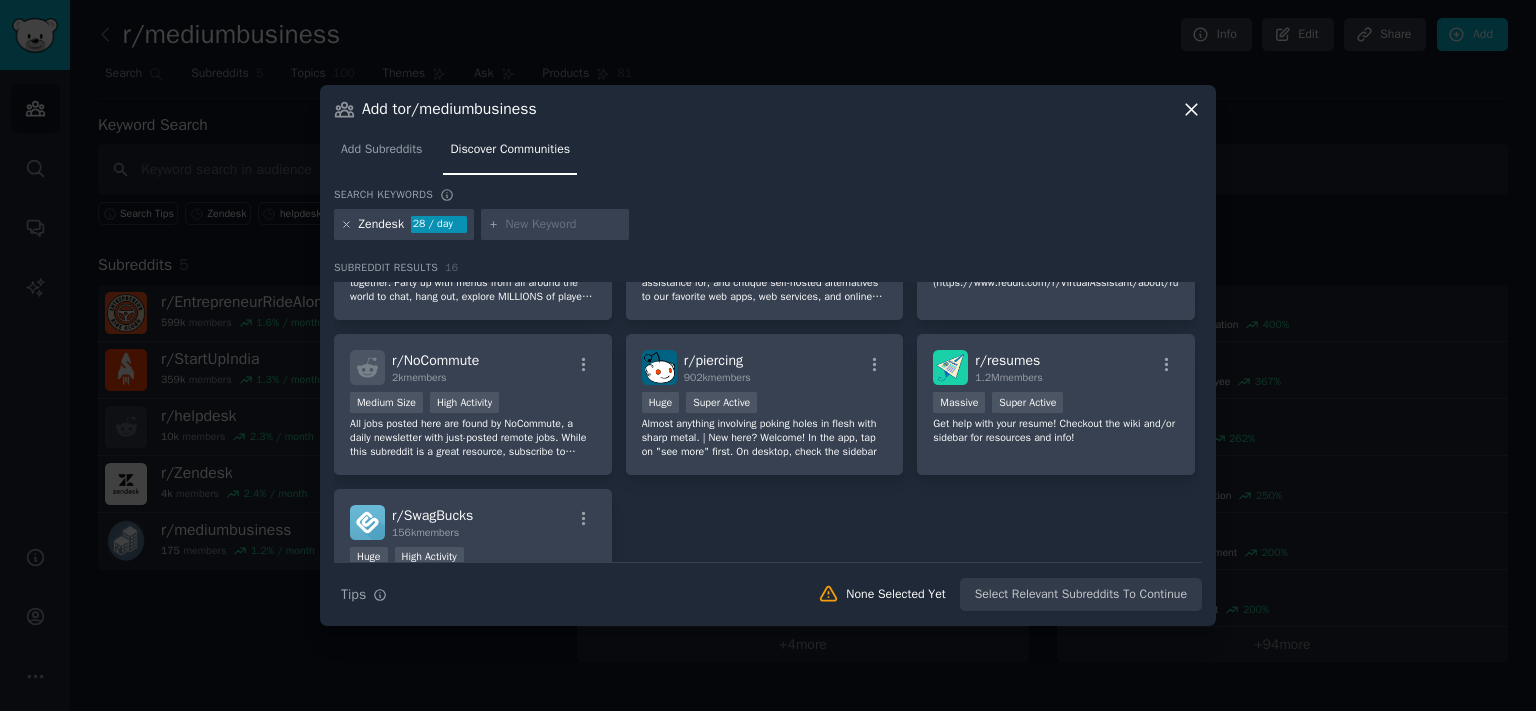 click 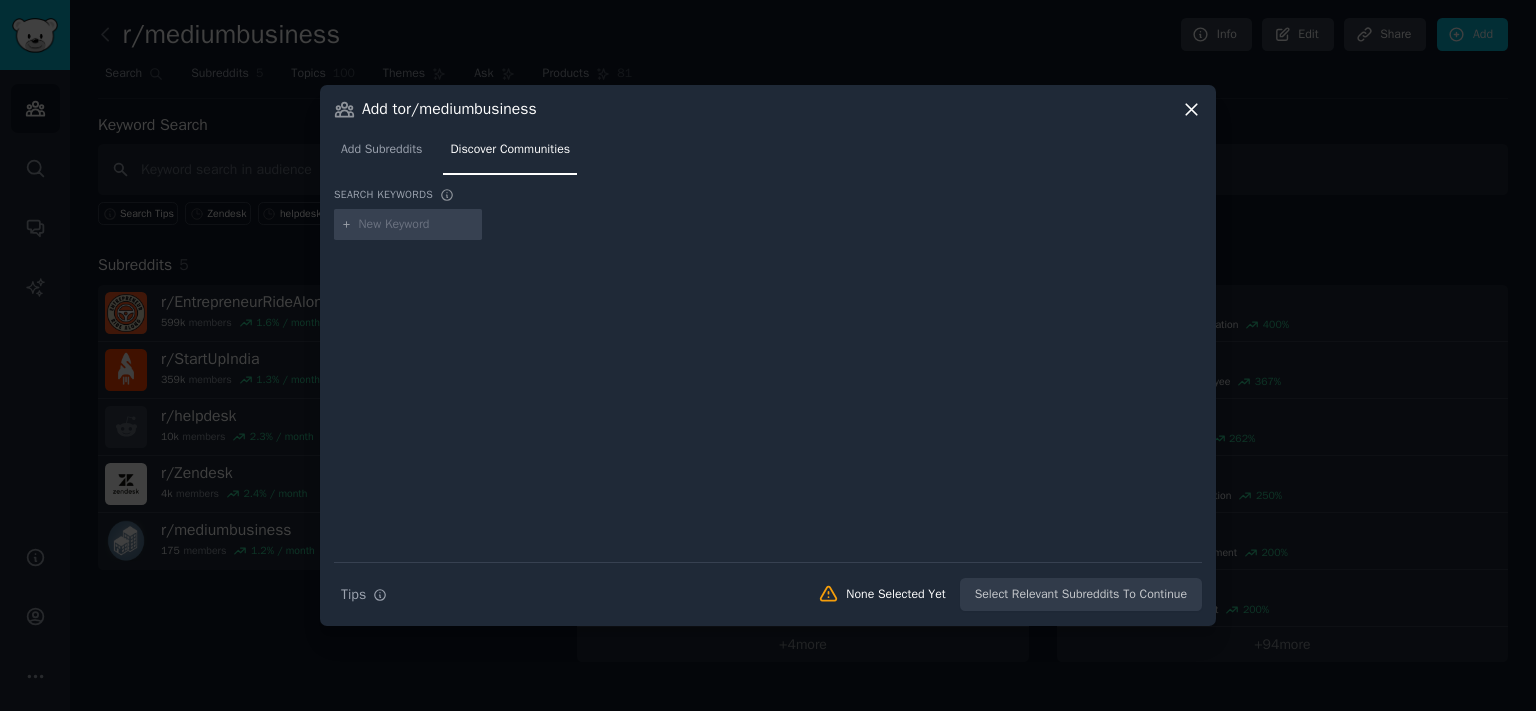 click at bounding box center (417, 225) 